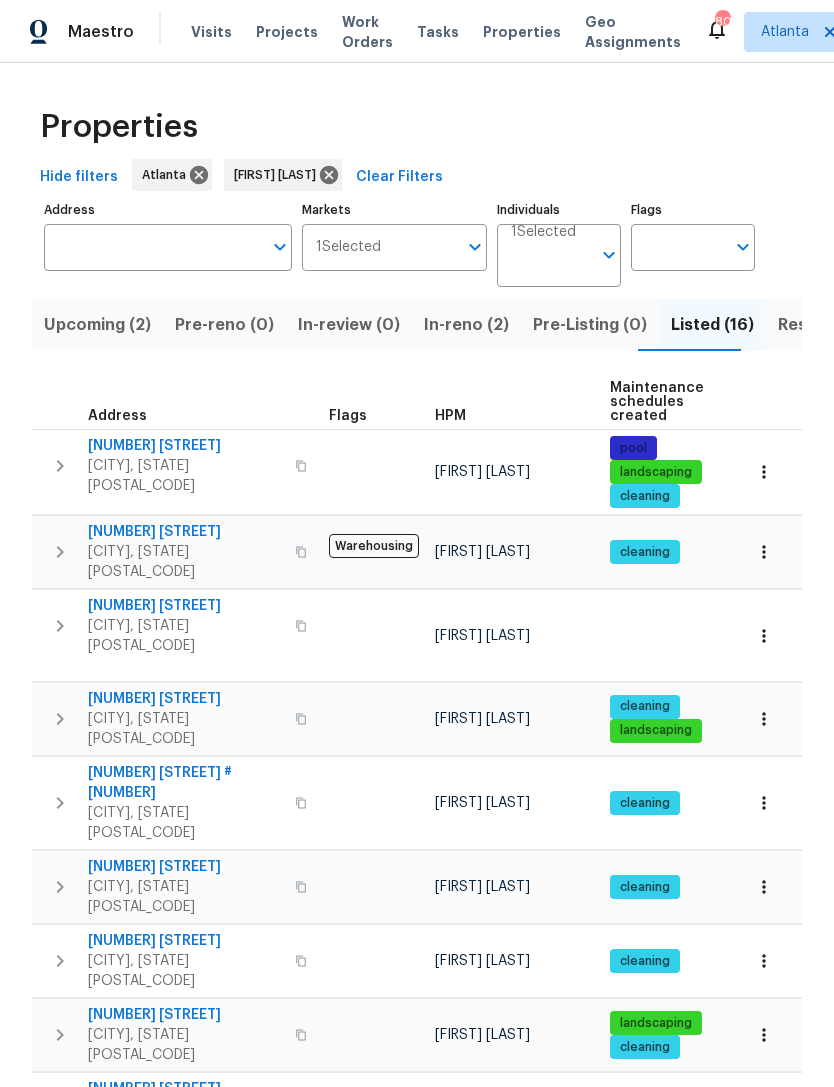 scroll, scrollTop: 0, scrollLeft: 0, axis: both 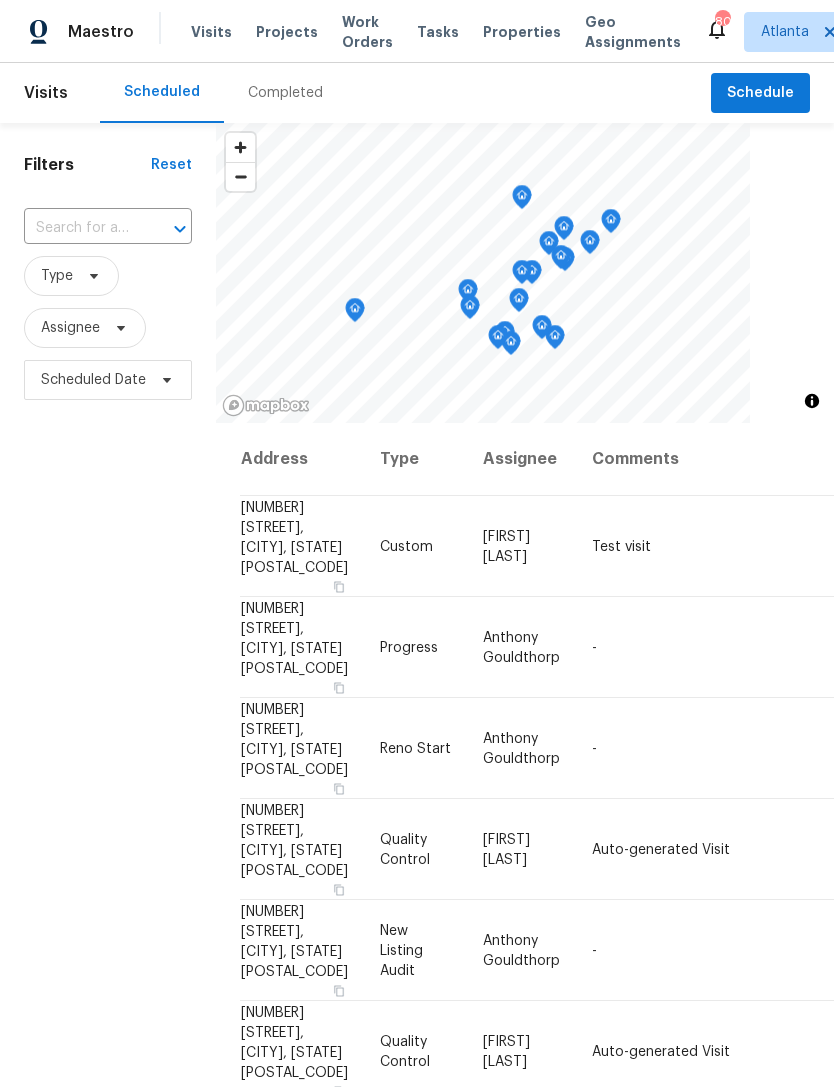 click at bounding box center (80, 228) 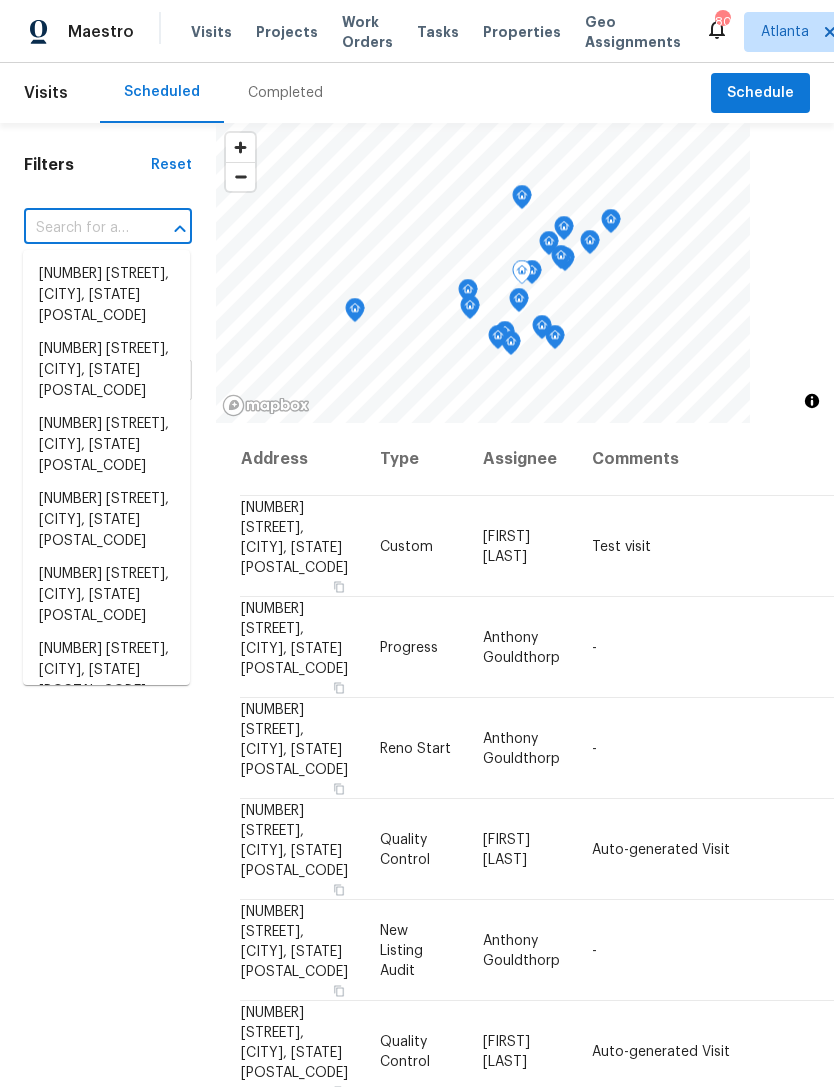 click 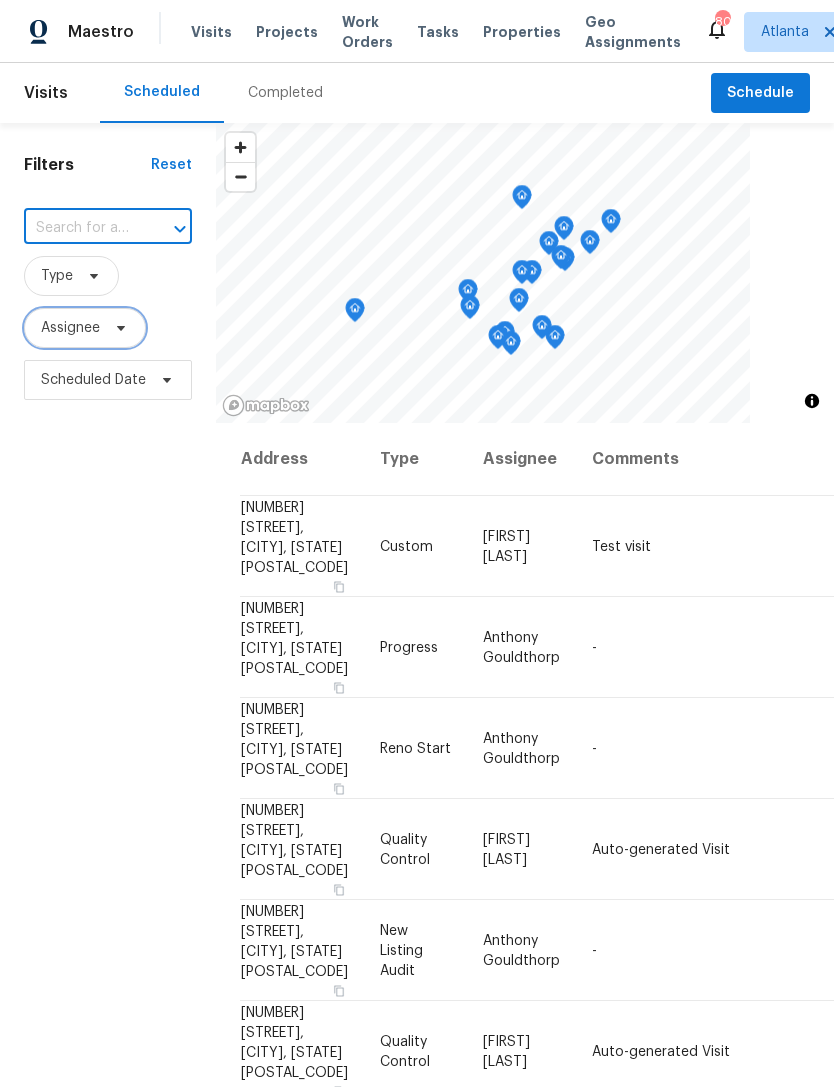 click on "Assignee" at bounding box center [85, 328] 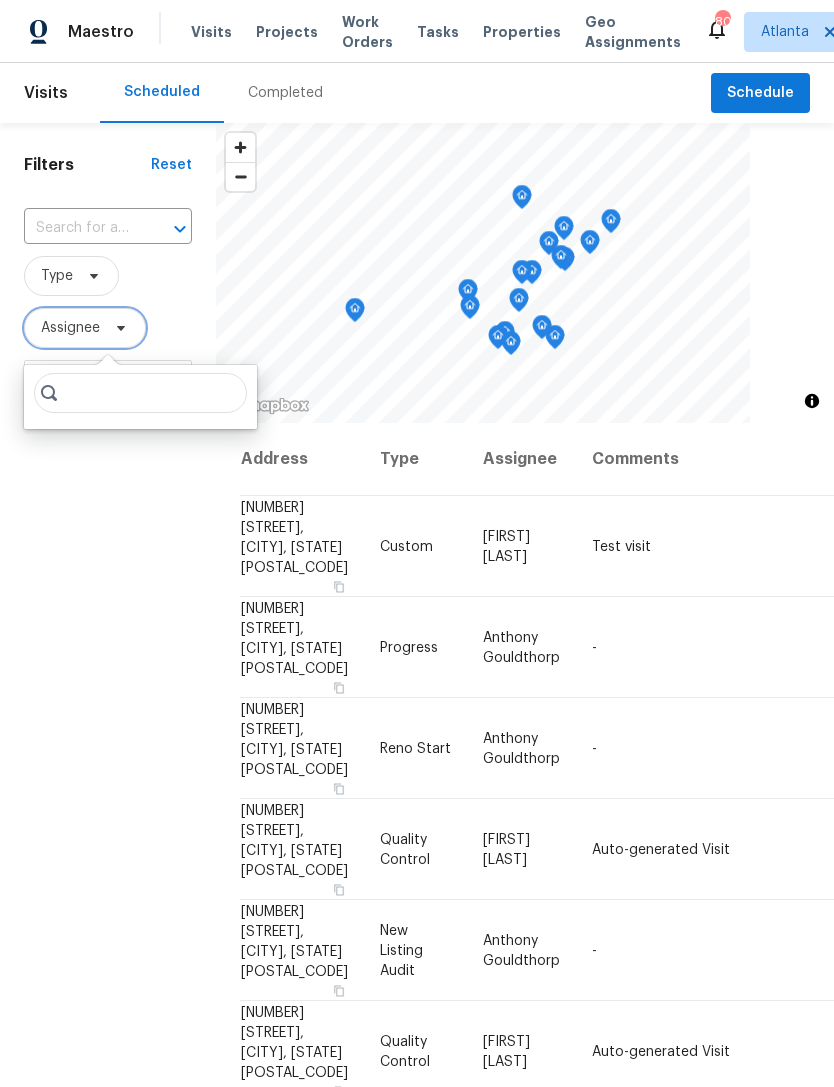 click 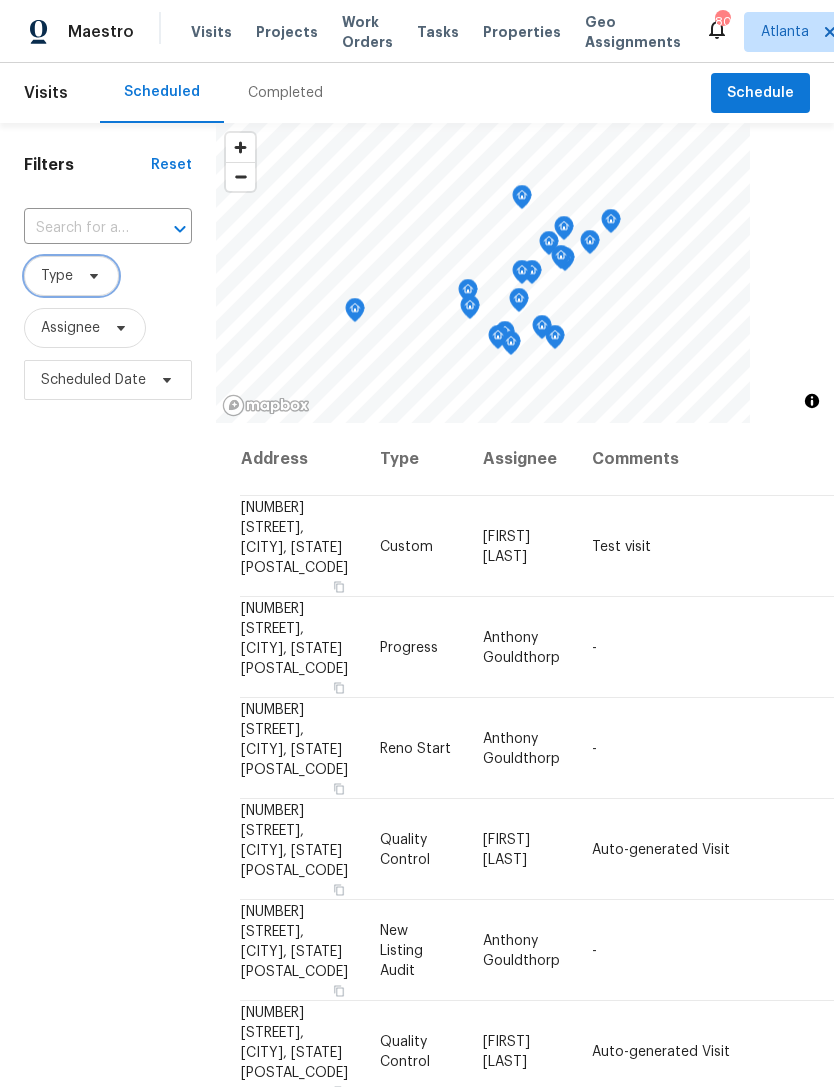 click 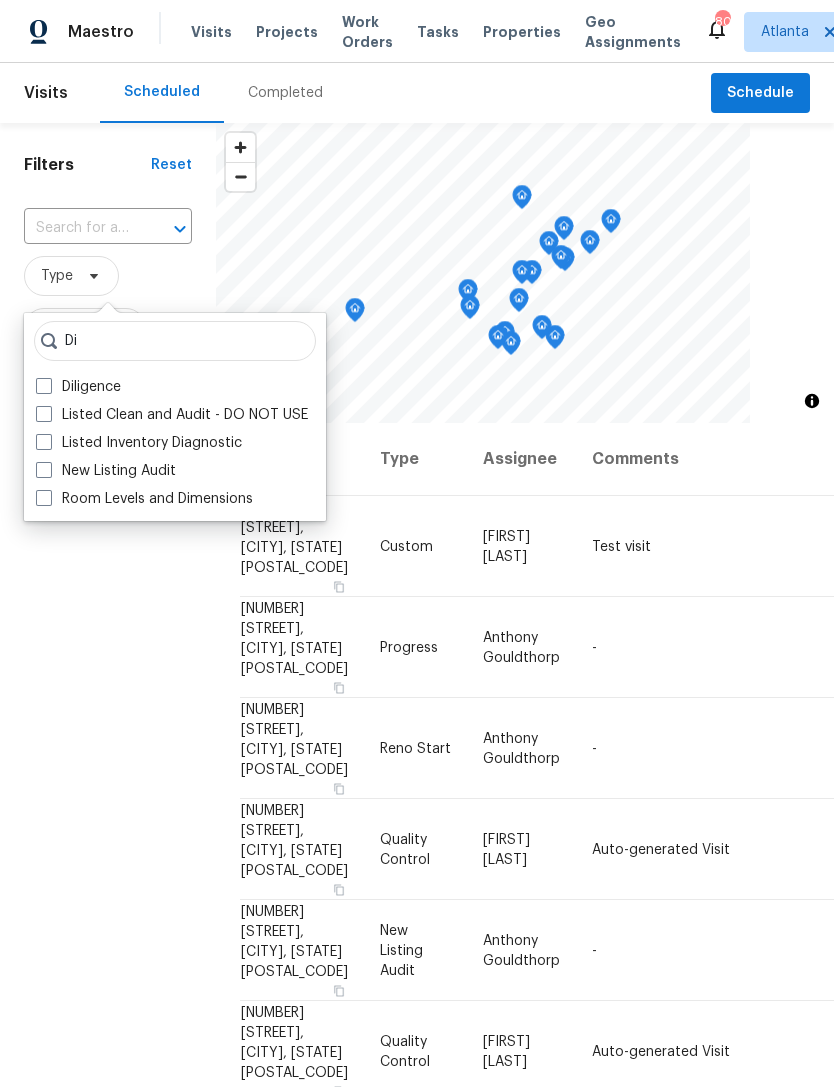 type on "Di" 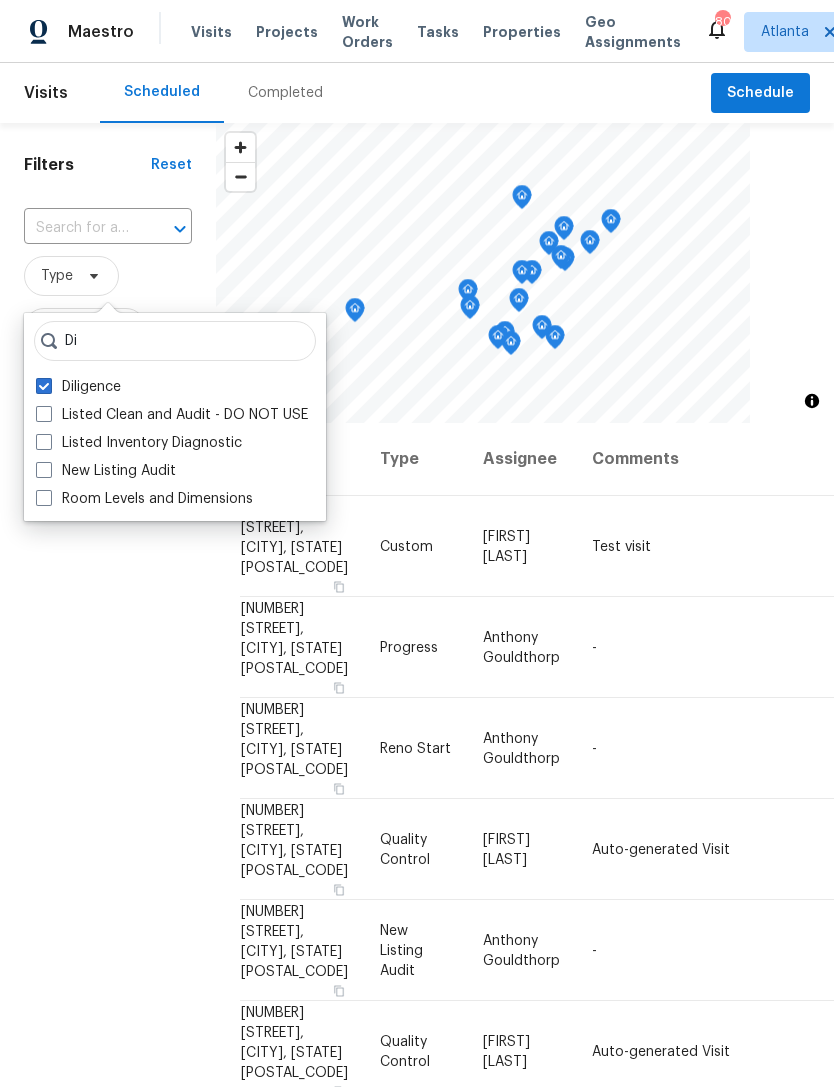 checkbox on "true" 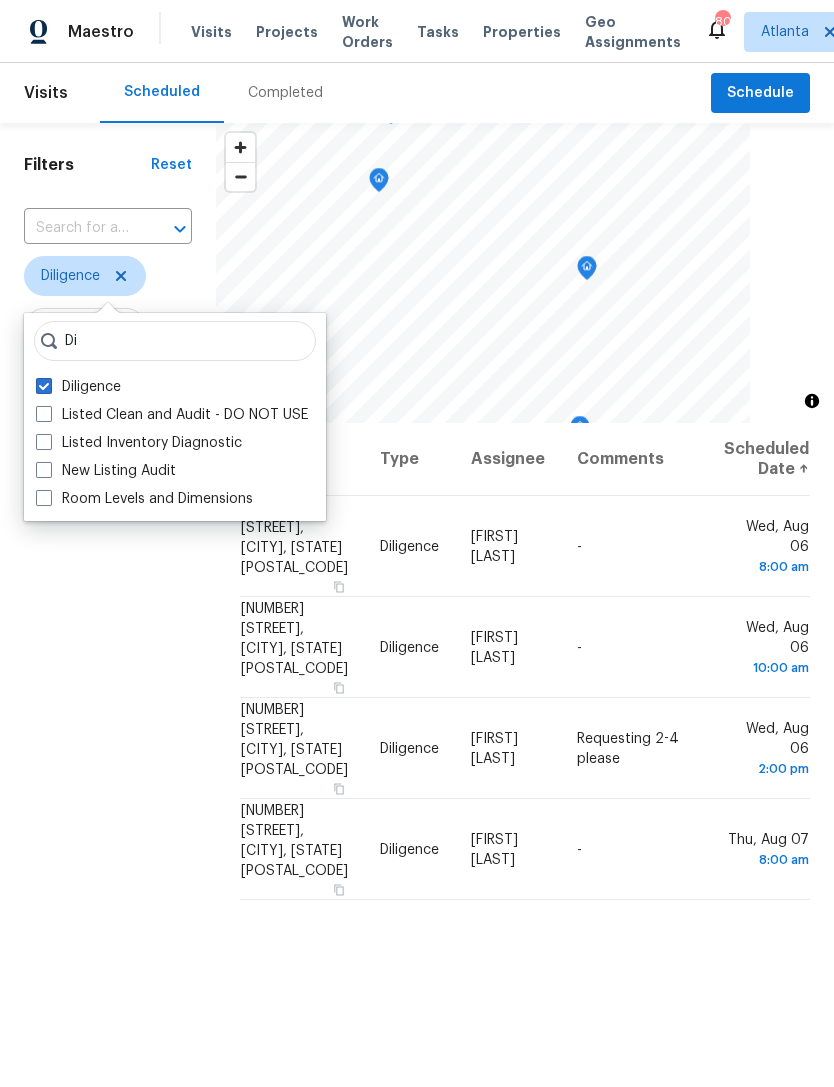 click on "Completed" at bounding box center (285, 93) 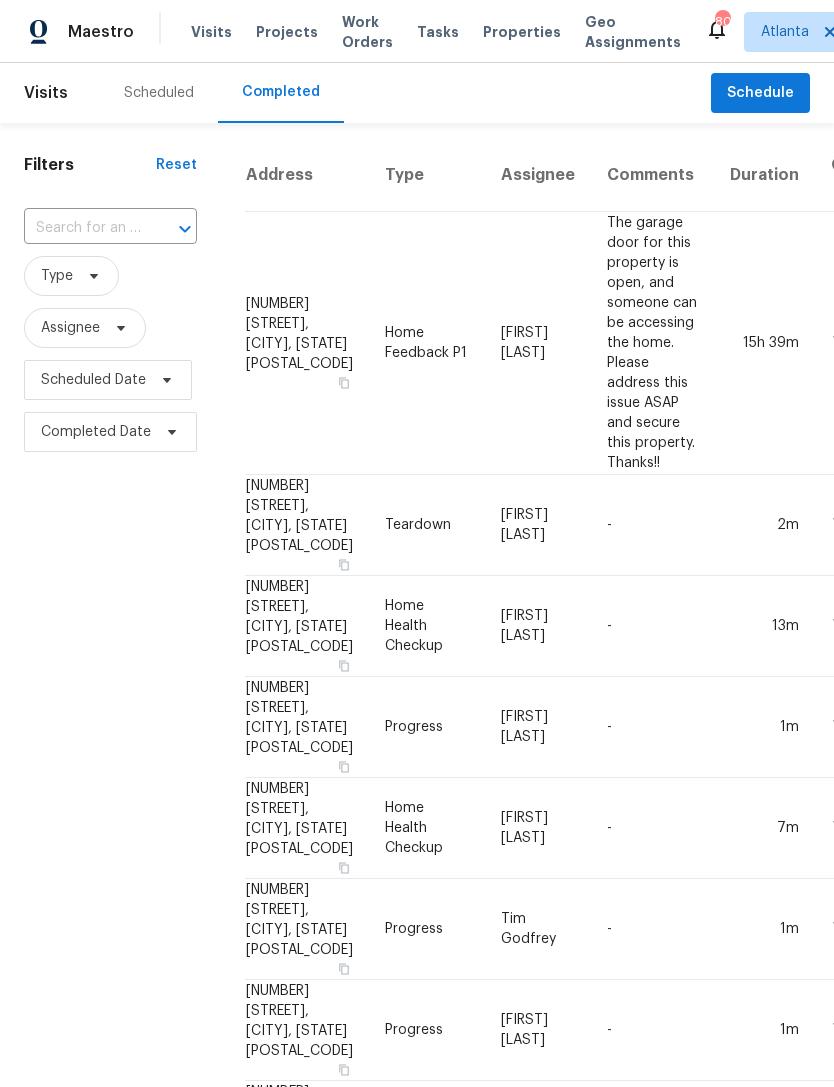 click at bounding box center [82, 228] 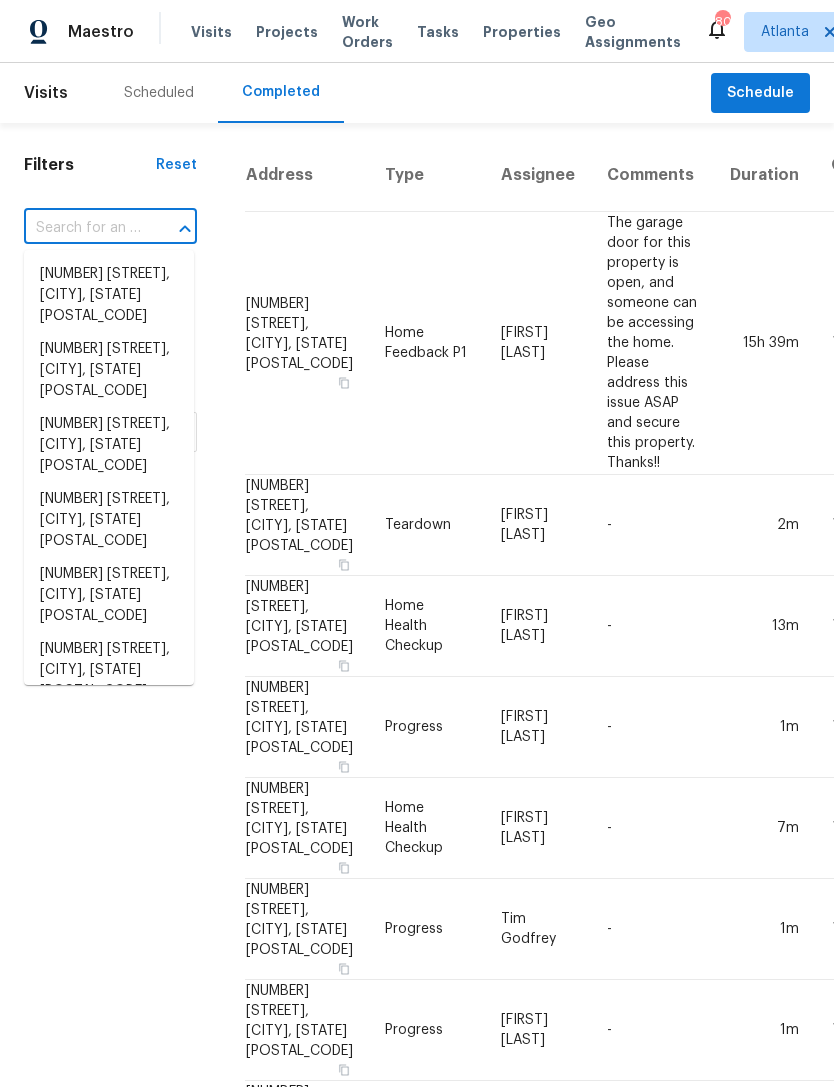 click on "[NUMBER] [STREET], [CITY], [STATE] [POSTAL_CODE]" at bounding box center [307, 343] 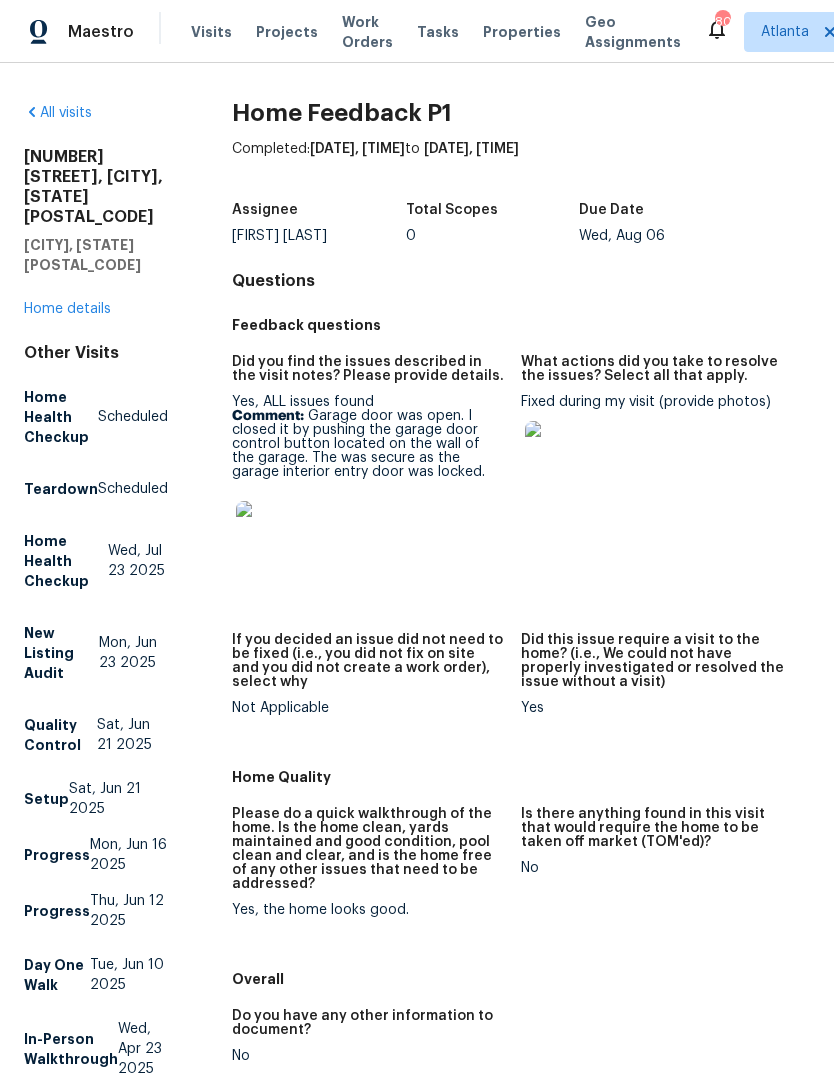 click on "Visits" at bounding box center (211, 32) 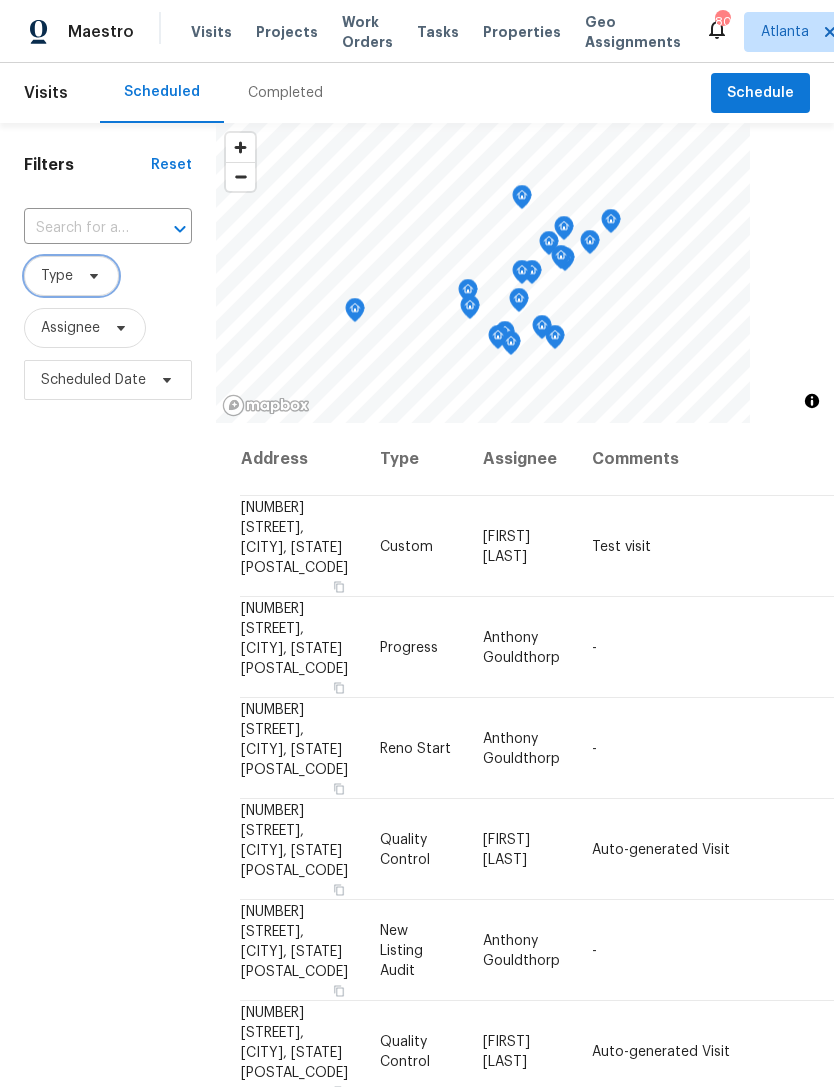 click 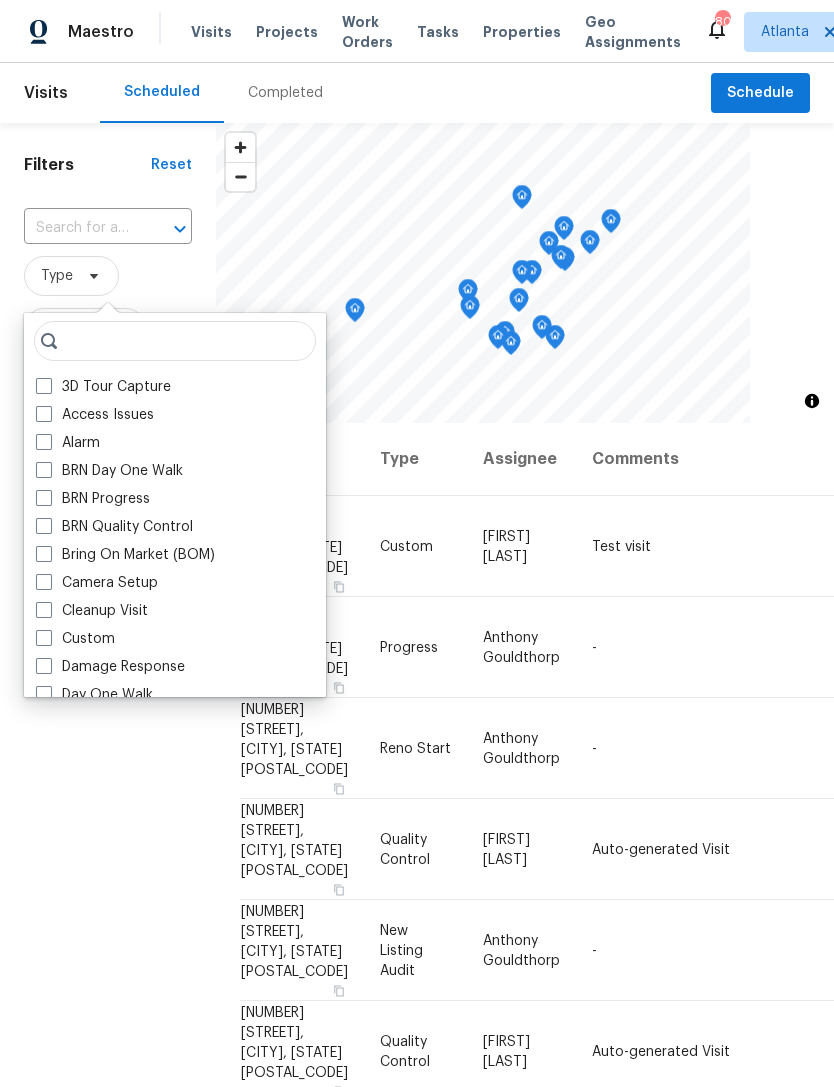click on "Completed" at bounding box center (285, 93) 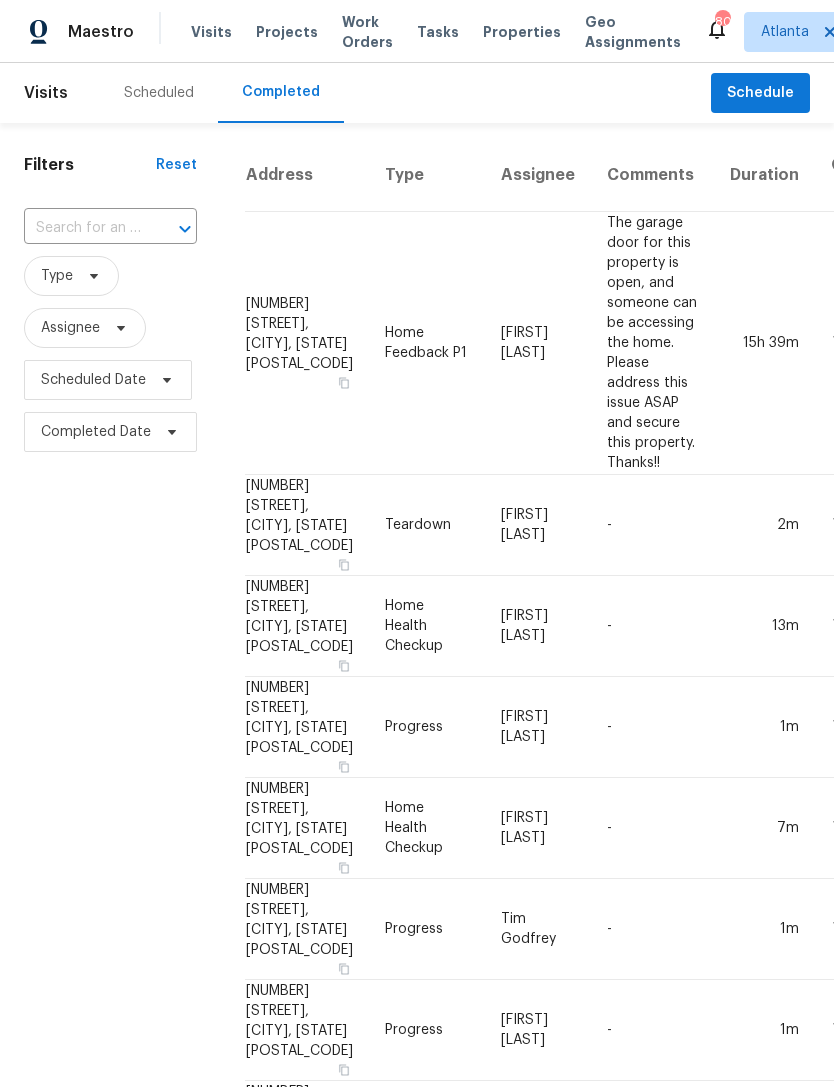 click at bounding box center (82, 228) 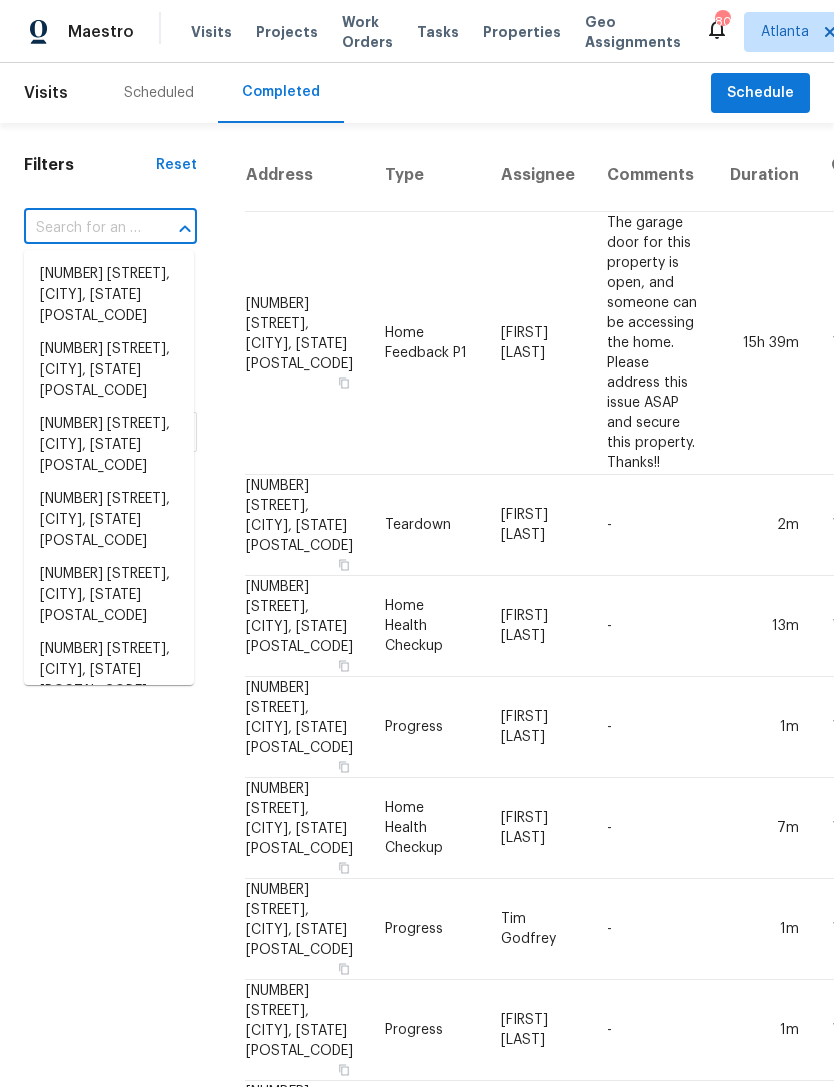 click on "Filters" at bounding box center (90, 165) 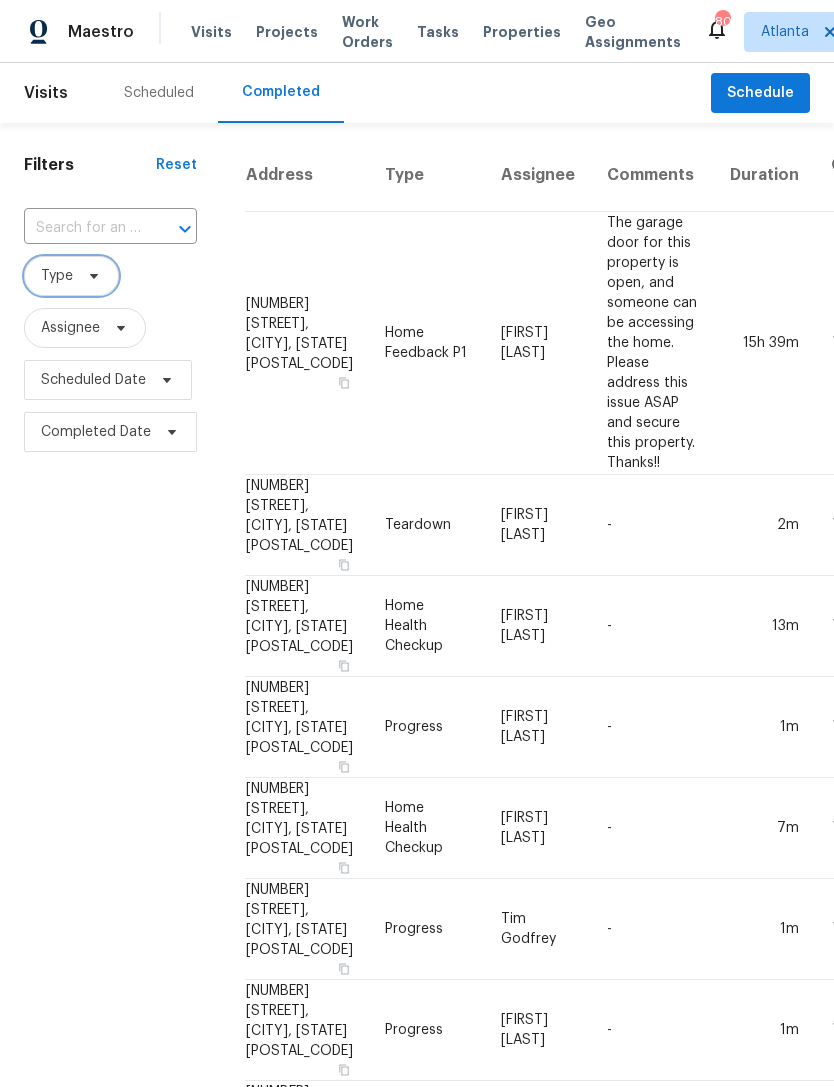 click 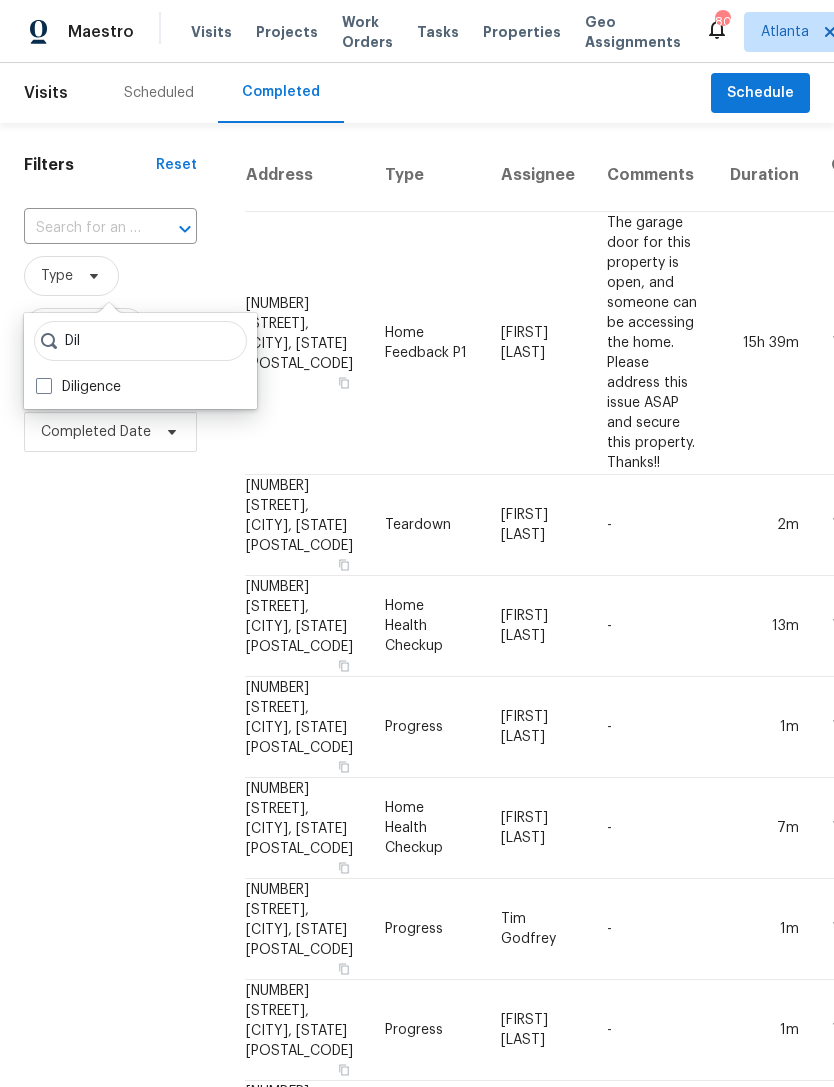 type on "[LAST]" 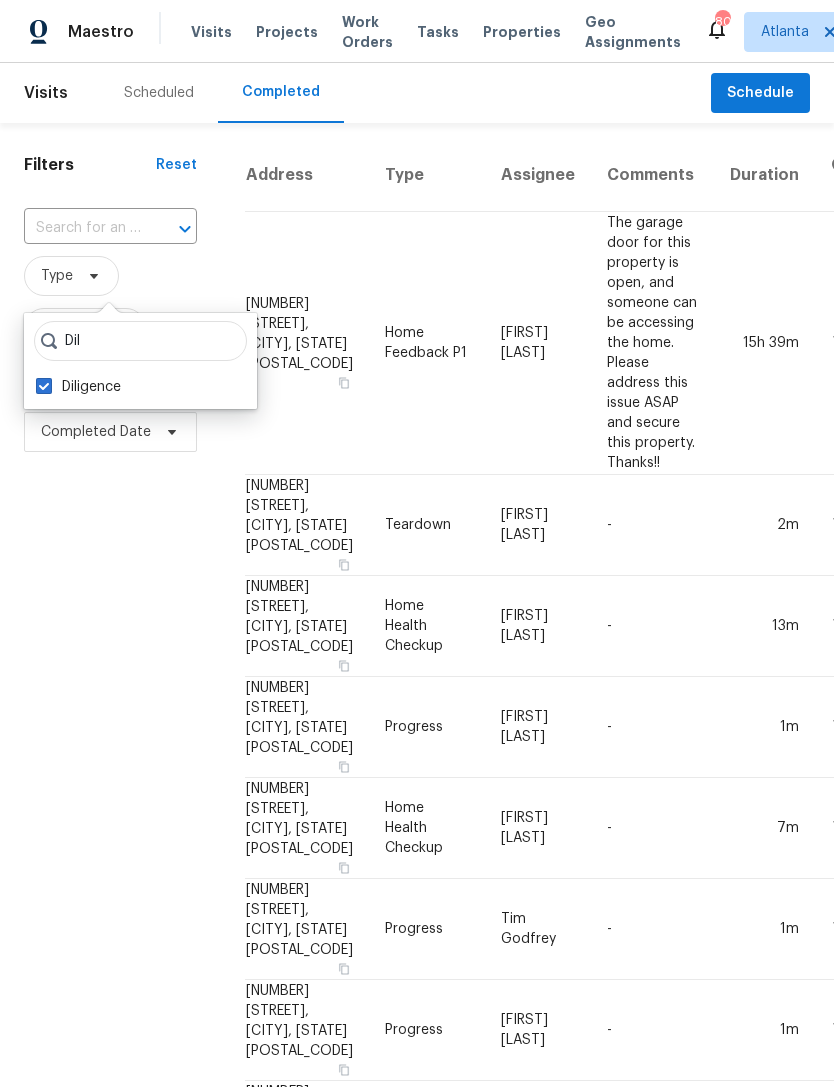checkbox on "true" 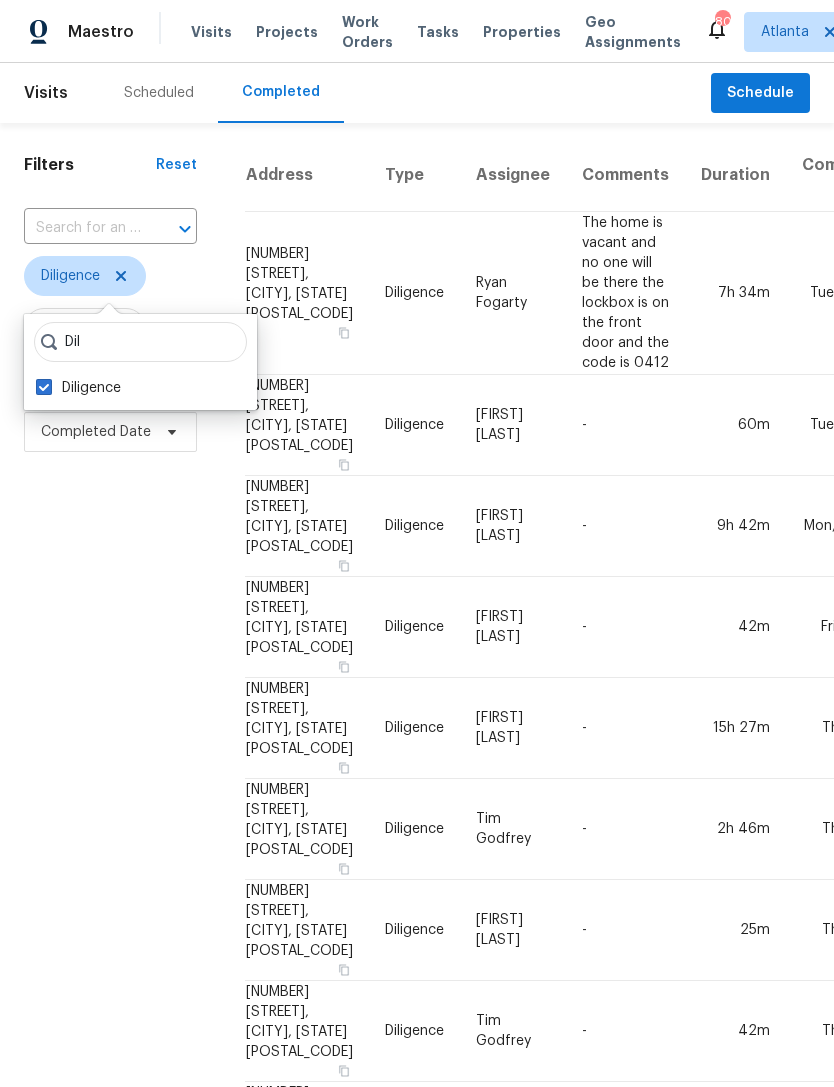 scroll, scrollTop: 0, scrollLeft: 0, axis: both 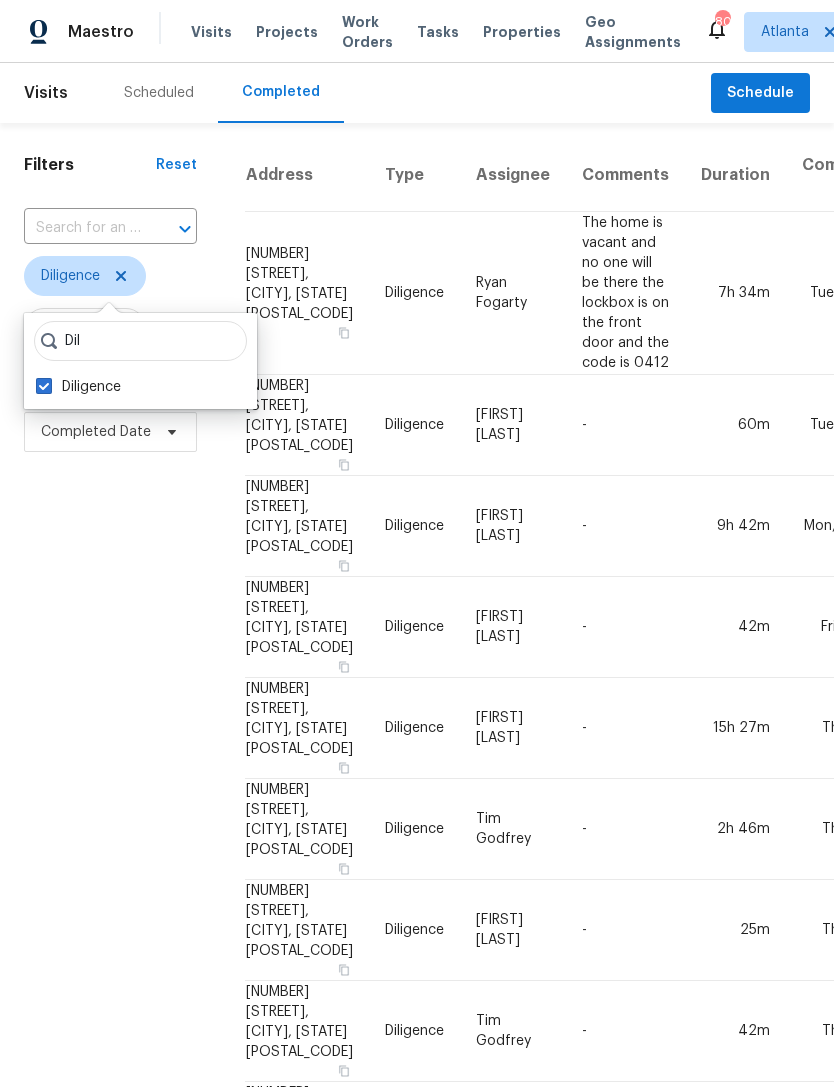 click on "[NUMBER] [STREET], [CITY], [STATE] [POSTAL_CODE]" at bounding box center [307, 425] 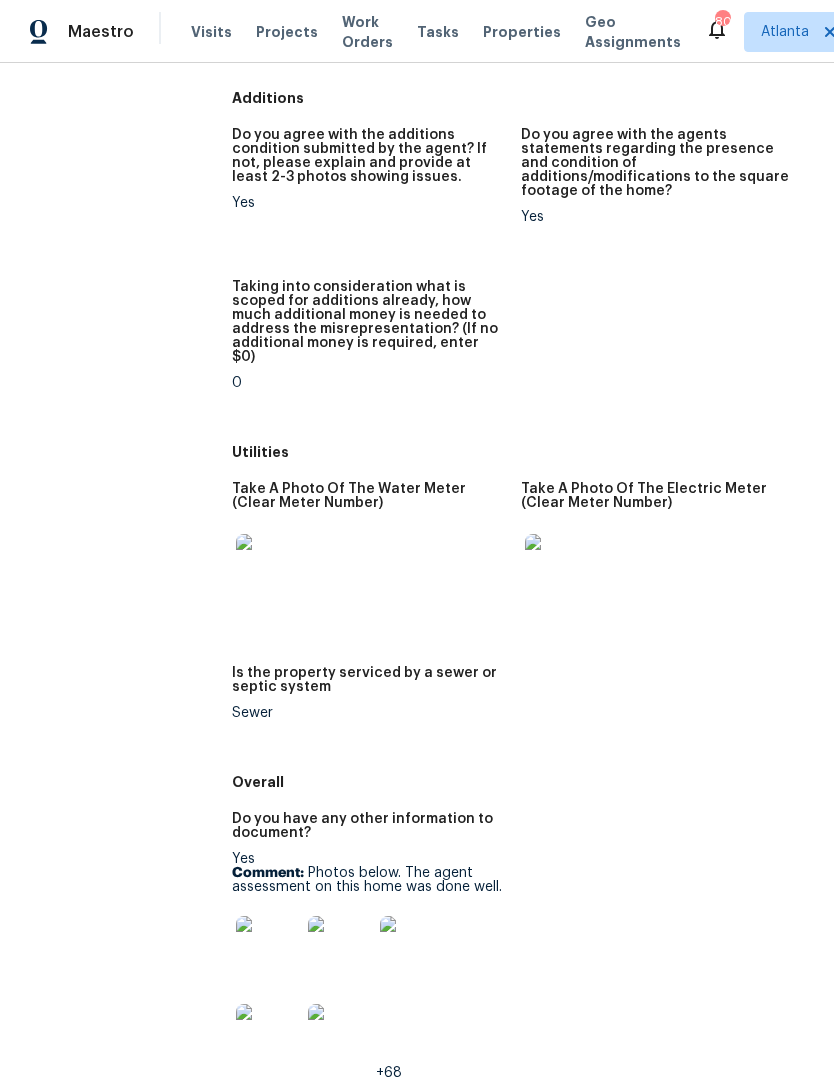 scroll, scrollTop: 2925, scrollLeft: 0, axis: vertical 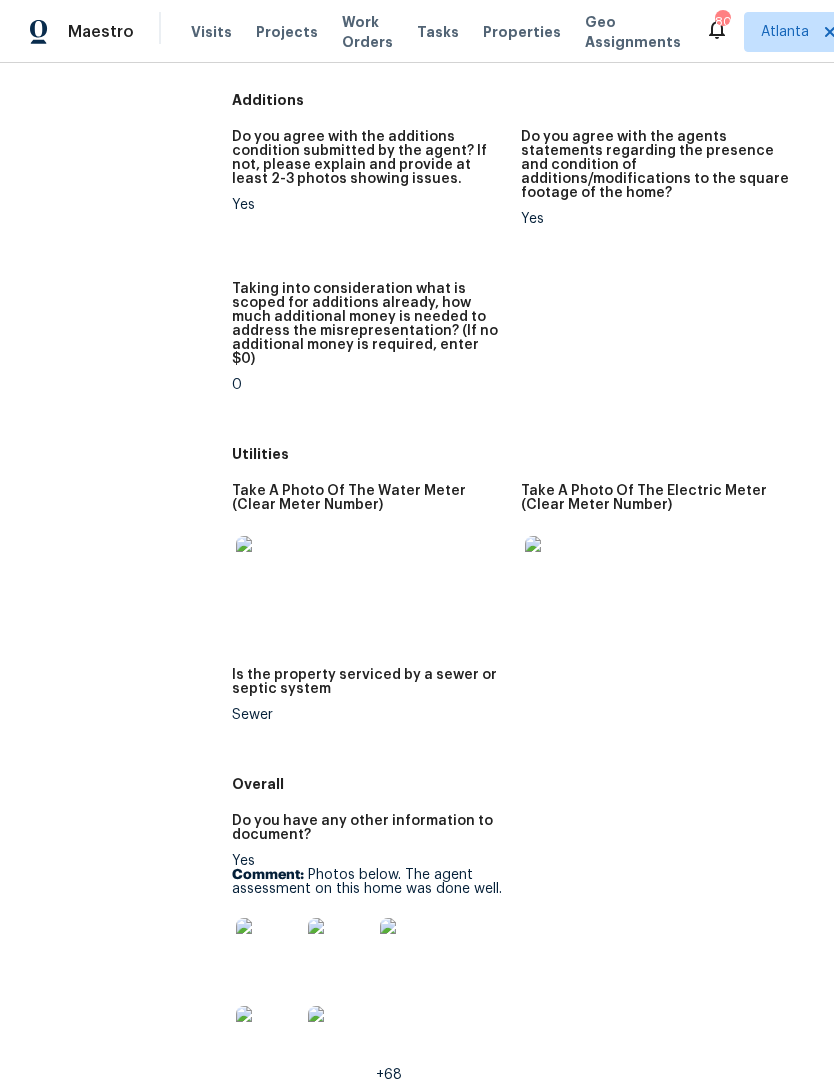 click at bounding box center (268, 950) 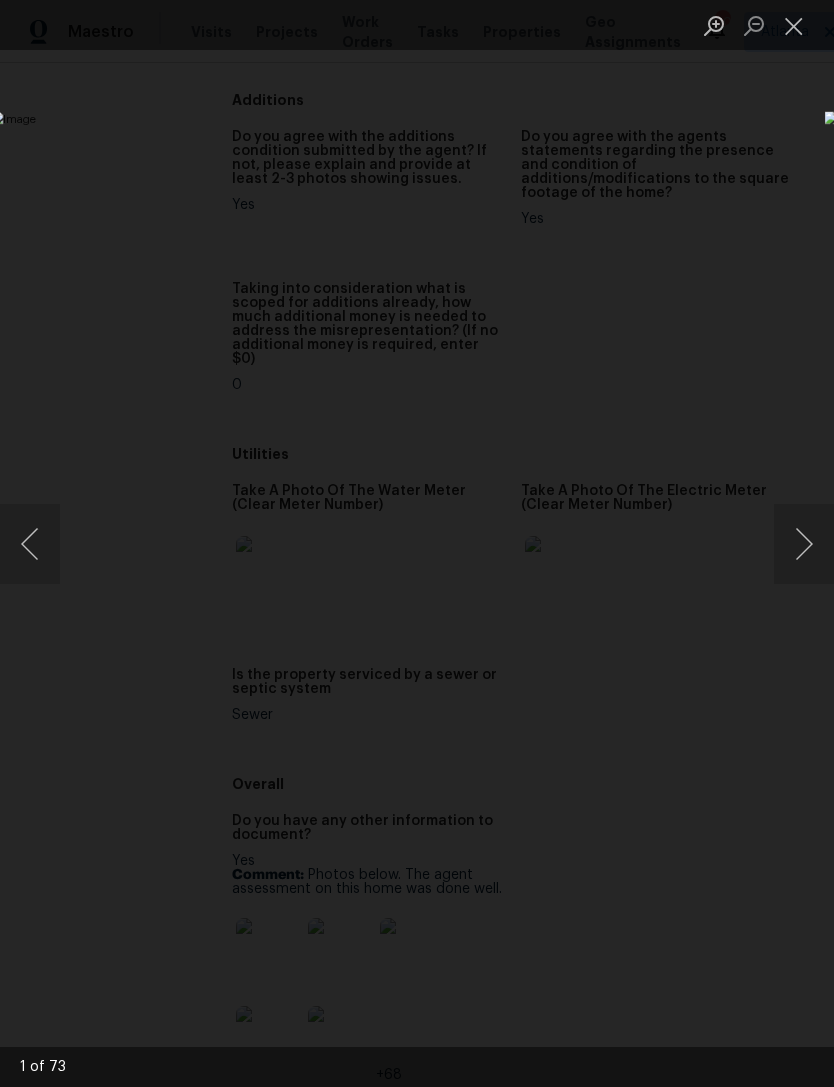 click at bounding box center [804, 544] 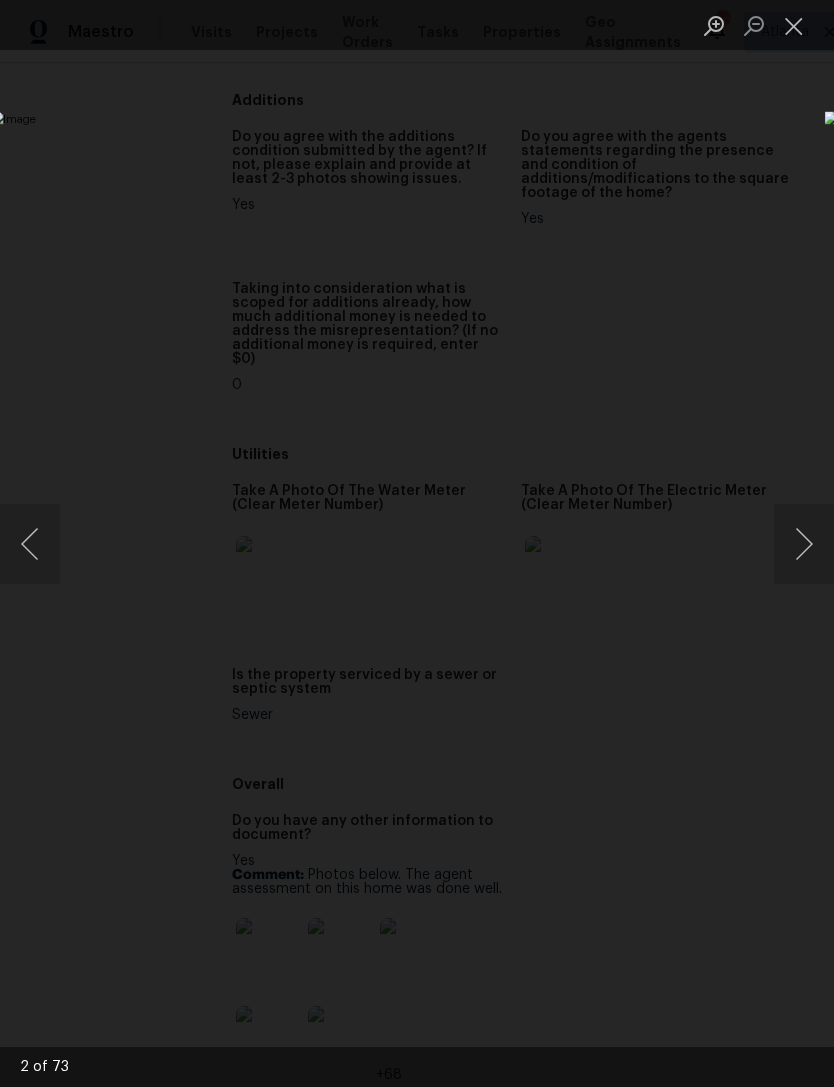 click at bounding box center (804, 544) 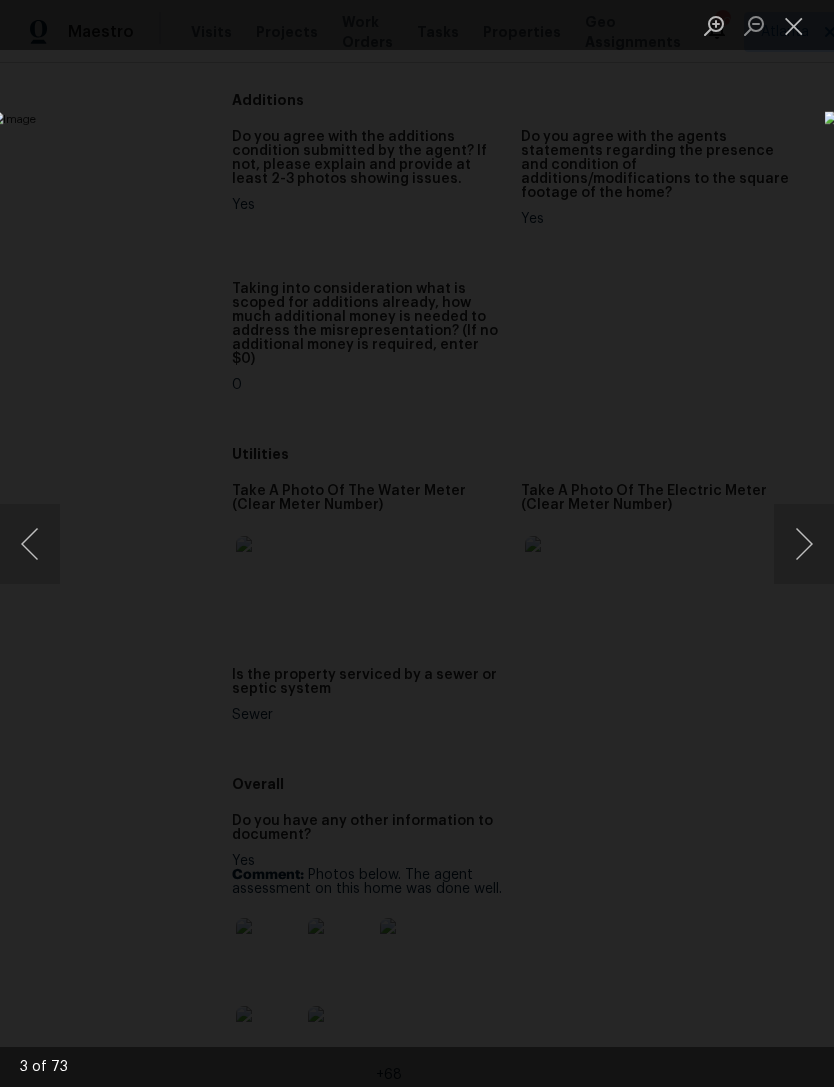 click at bounding box center [804, 544] 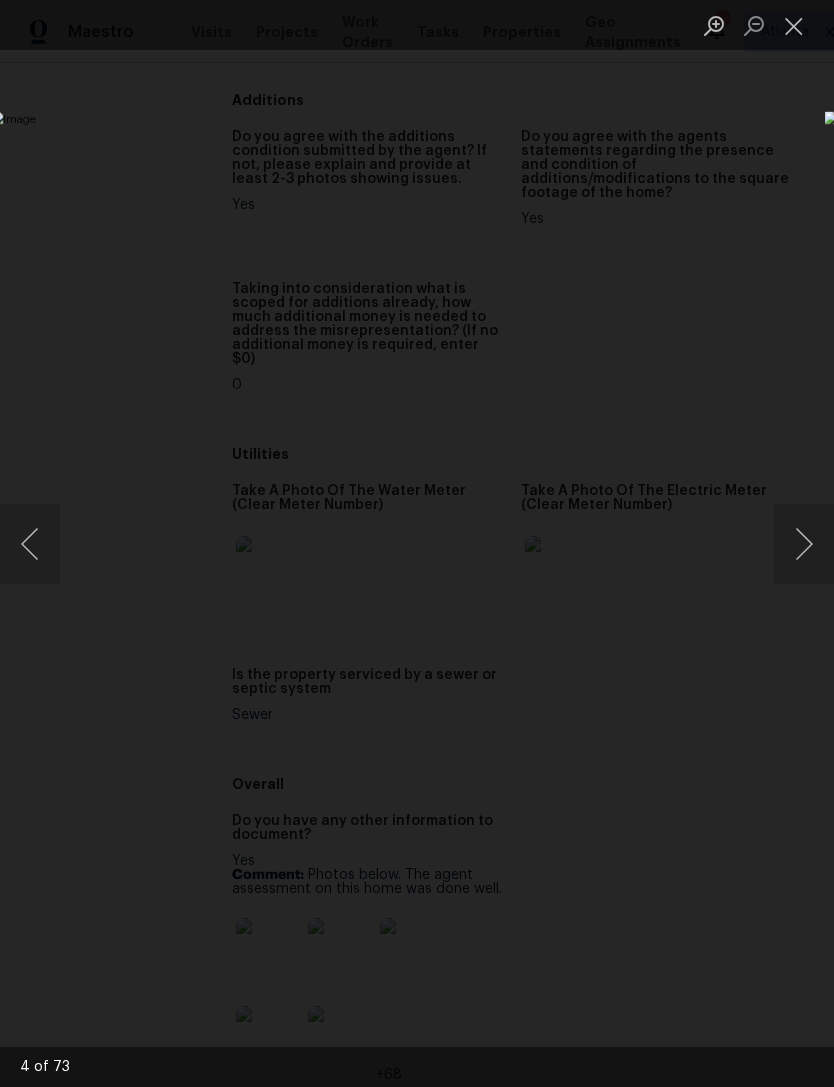 click at bounding box center [804, 544] 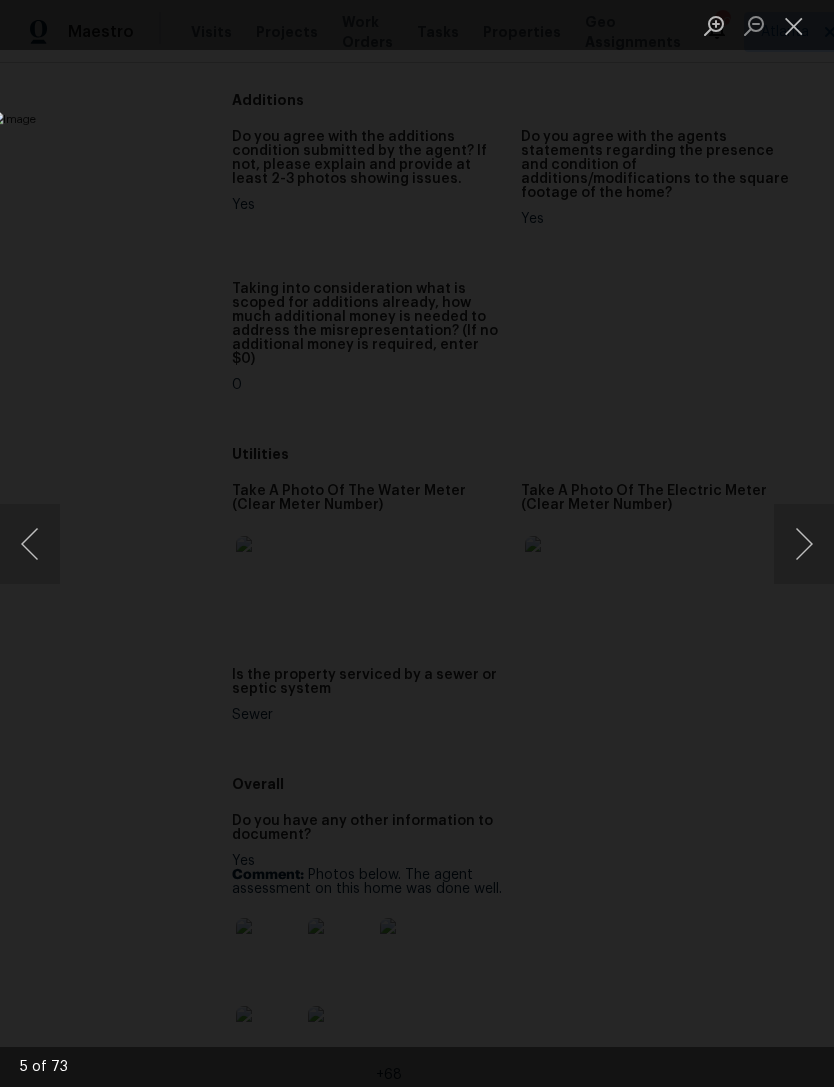 click at bounding box center [804, 544] 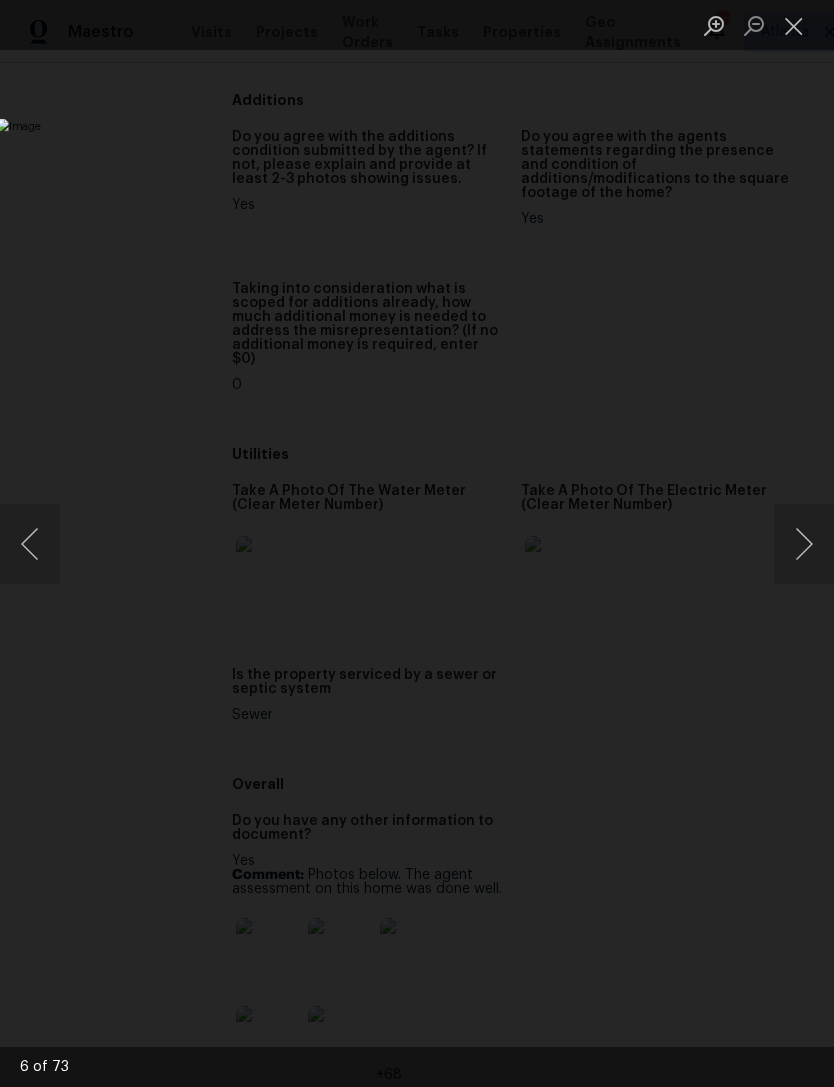 click at bounding box center (804, 544) 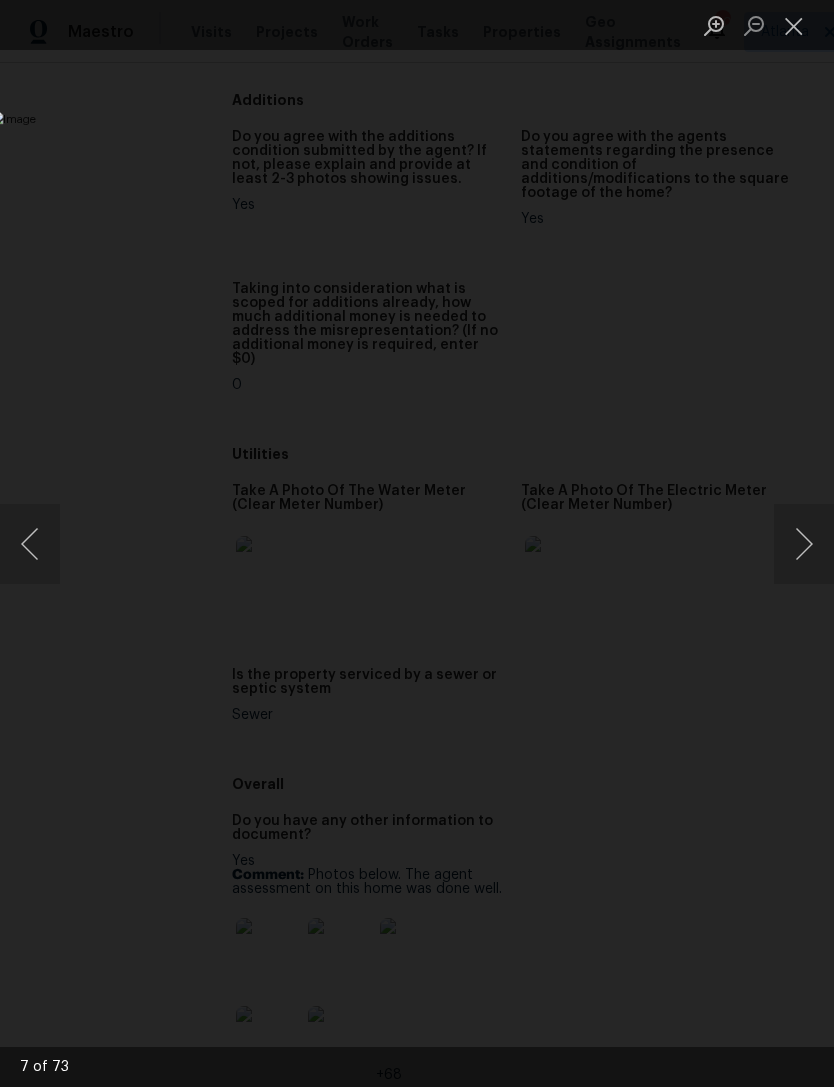 click at bounding box center (804, 544) 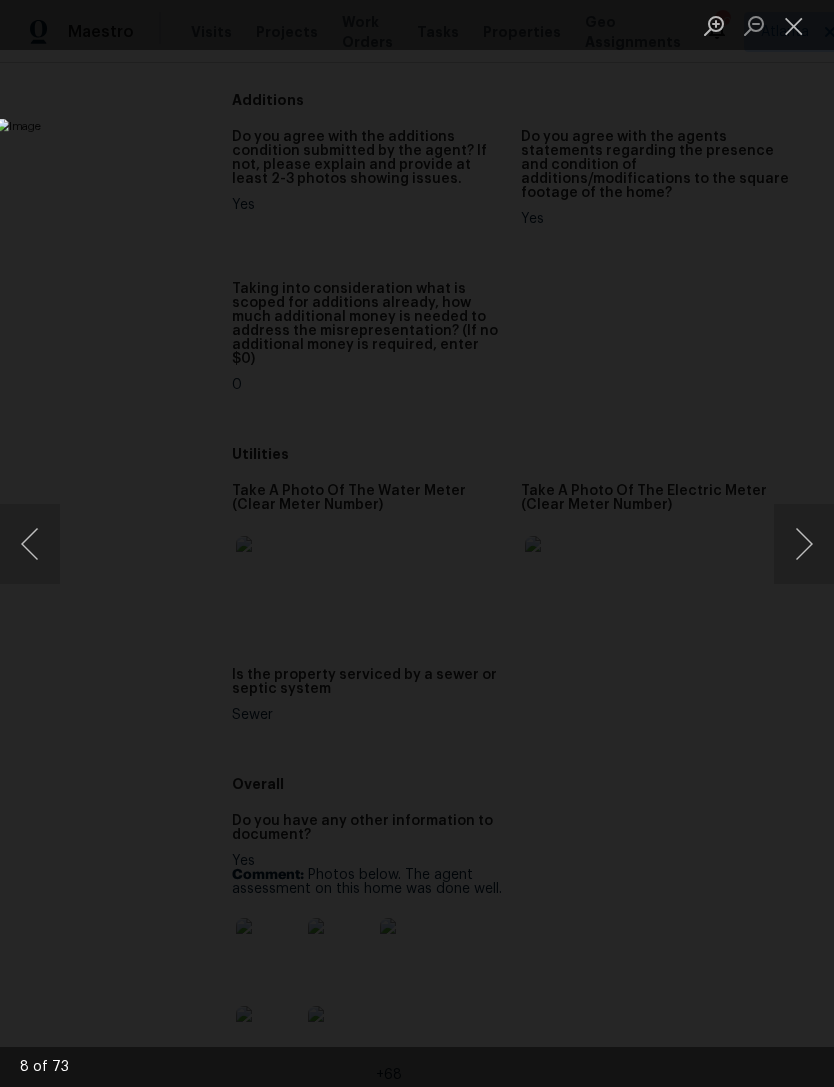 click at bounding box center (804, 544) 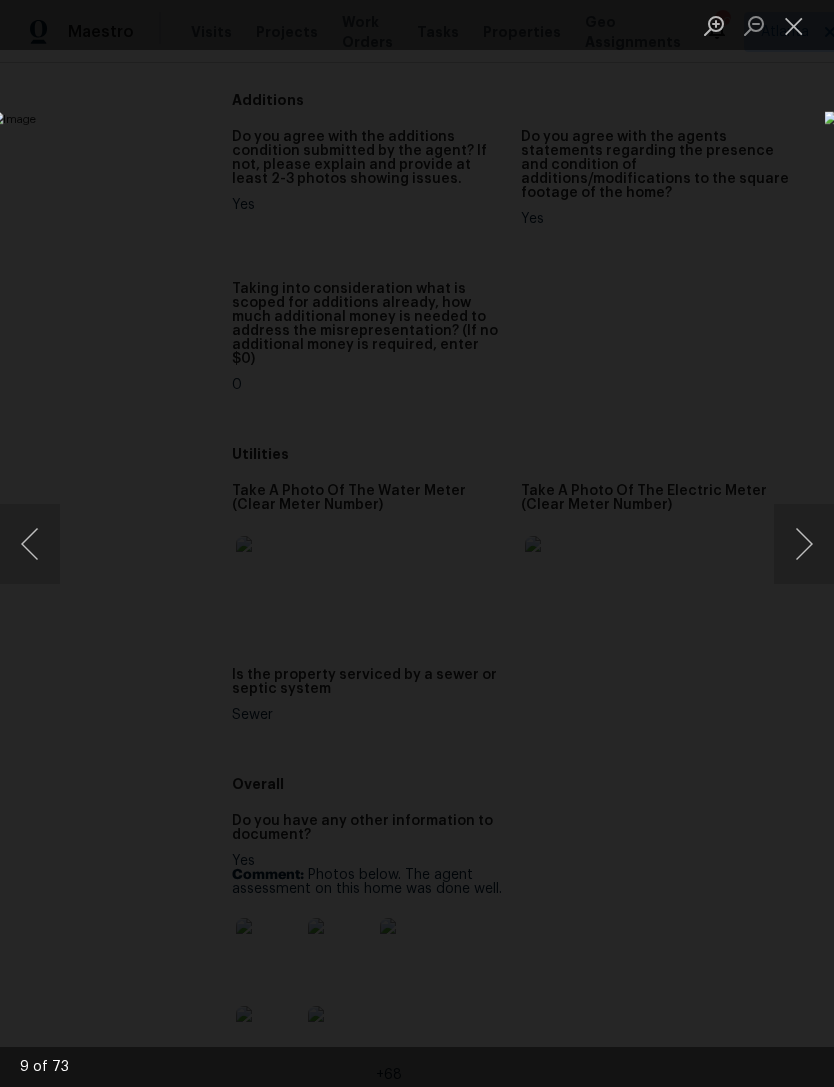 click at bounding box center [804, 544] 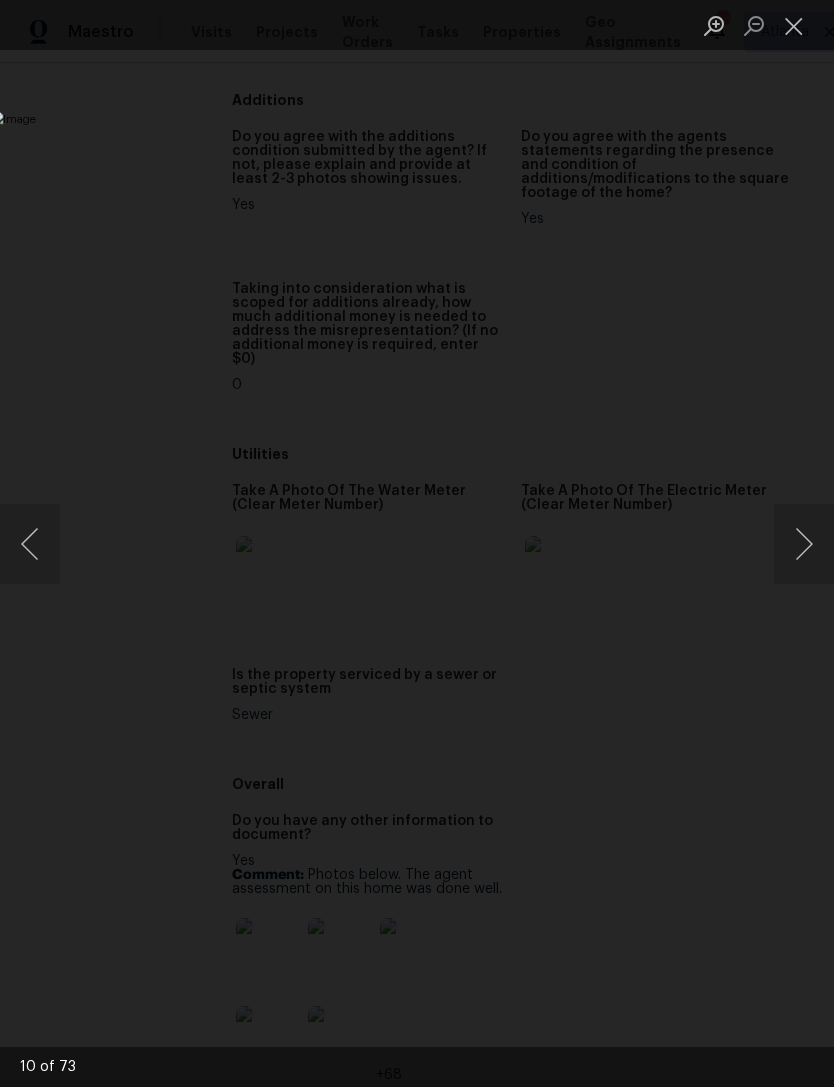 click at bounding box center (804, 544) 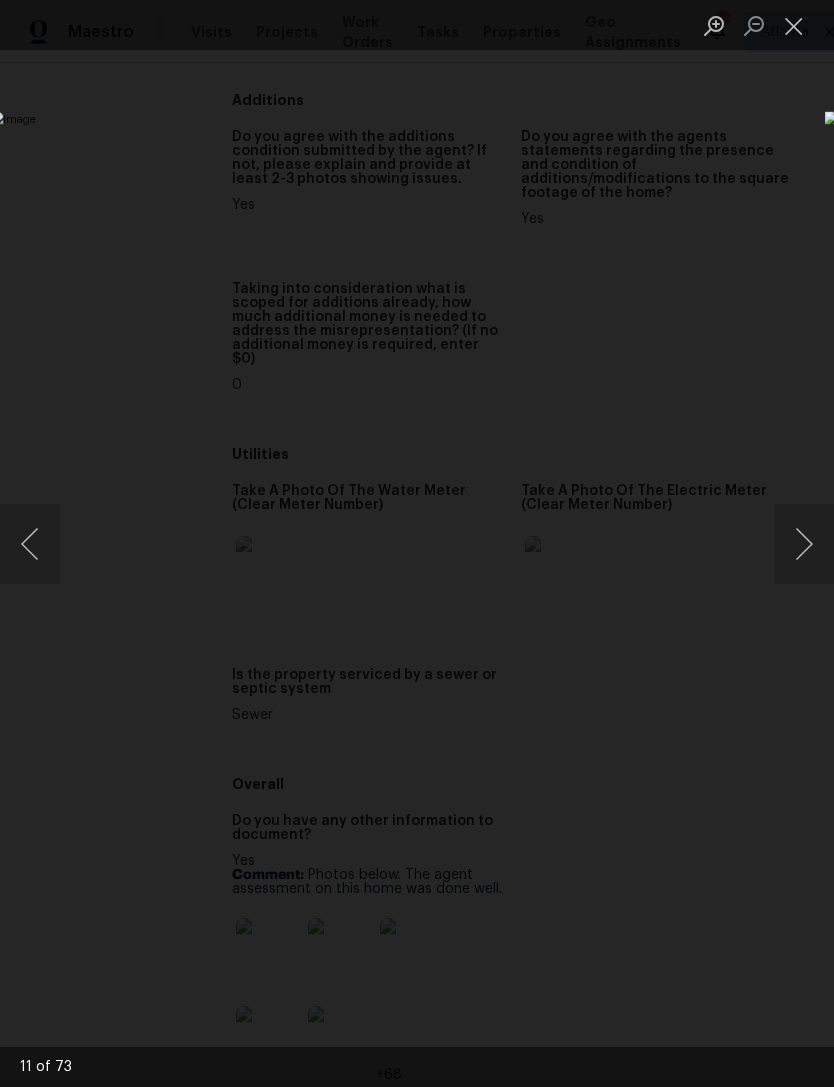 click at bounding box center (804, 544) 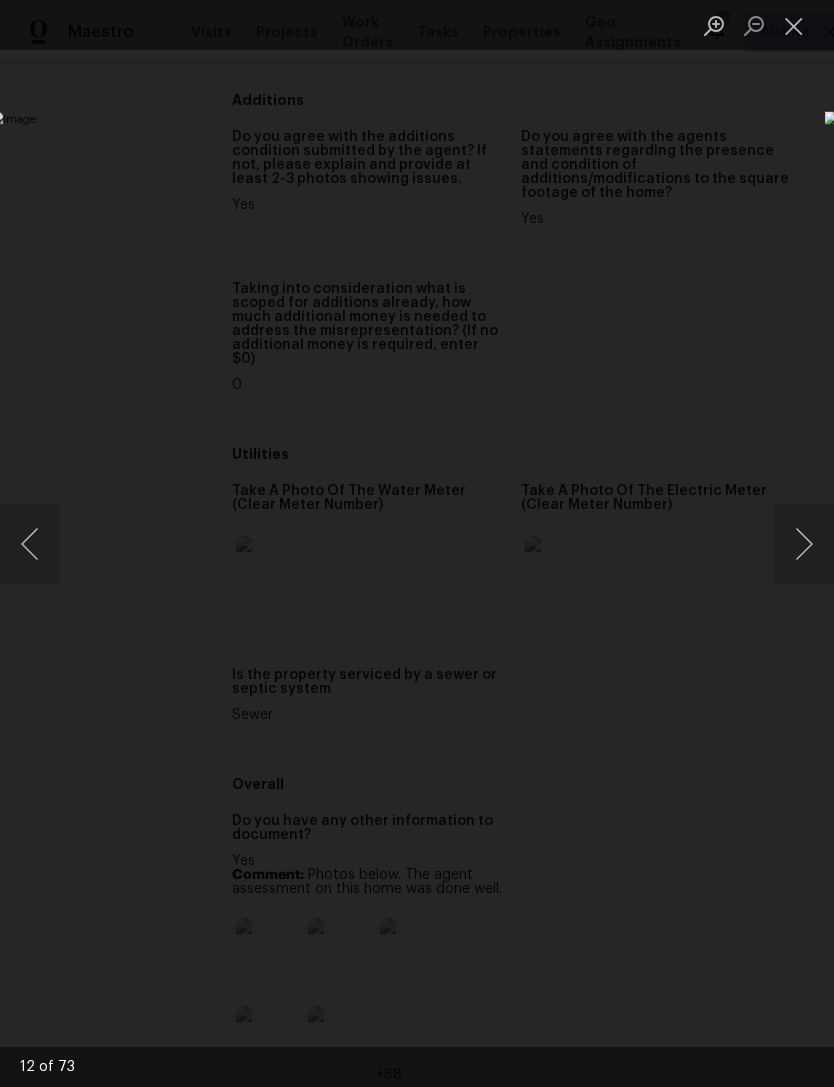 click at bounding box center [804, 544] 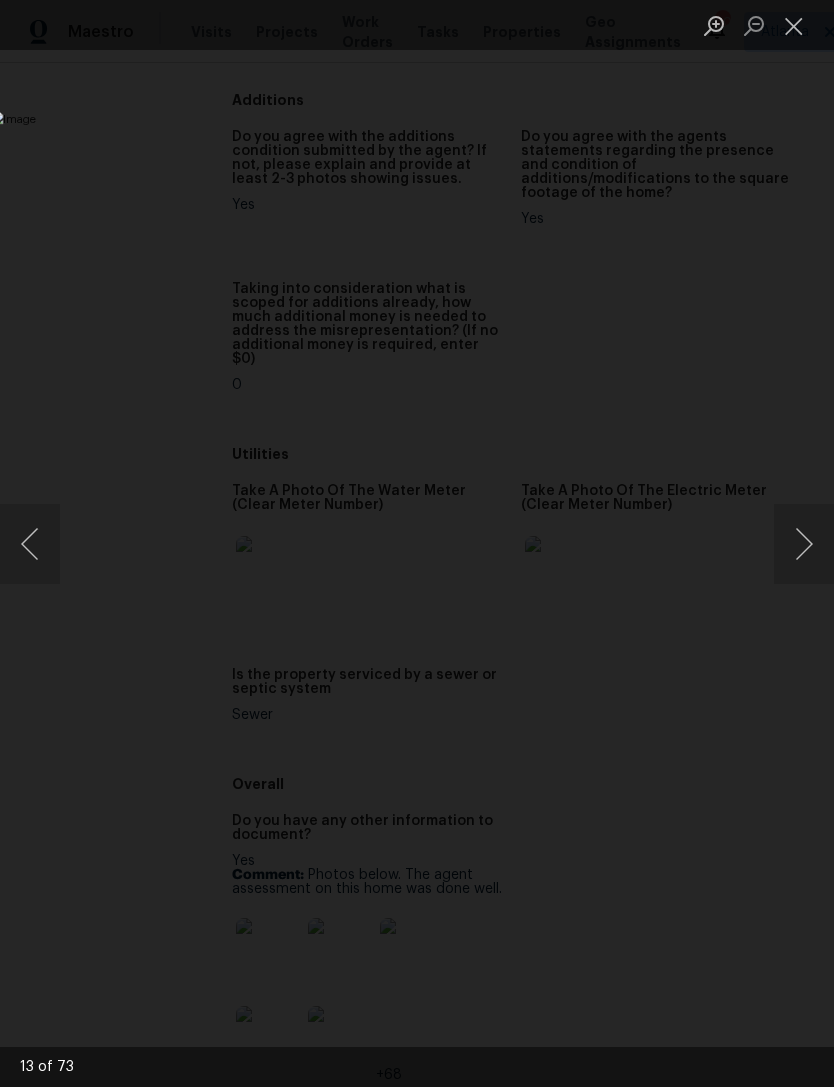 click at bounding box center (804, 544) 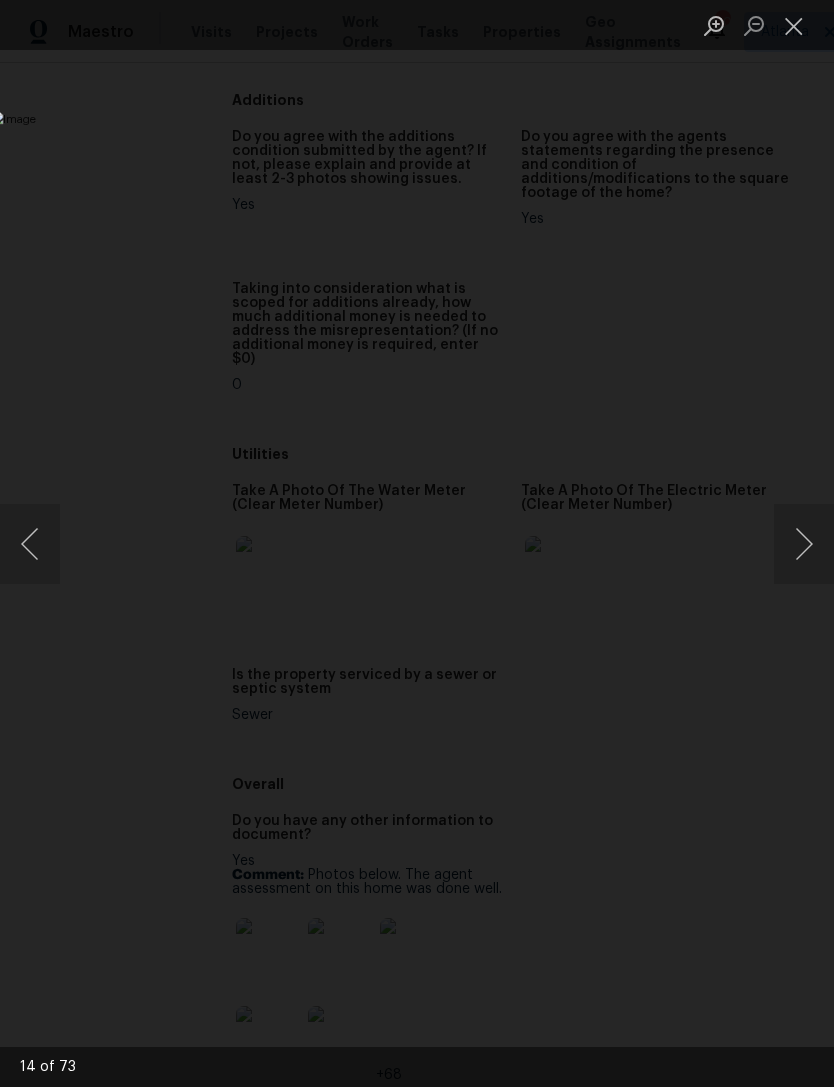 click at bounding box center (804, 544) 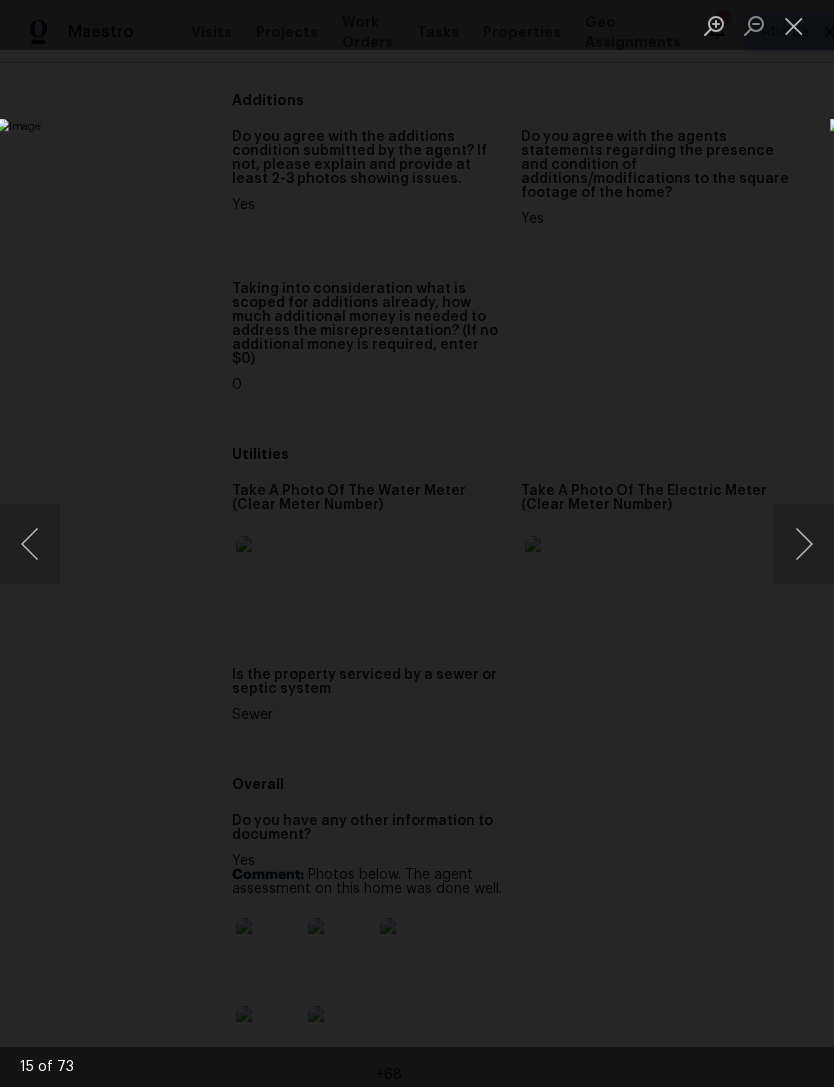 click at bounding box center [804, 544] 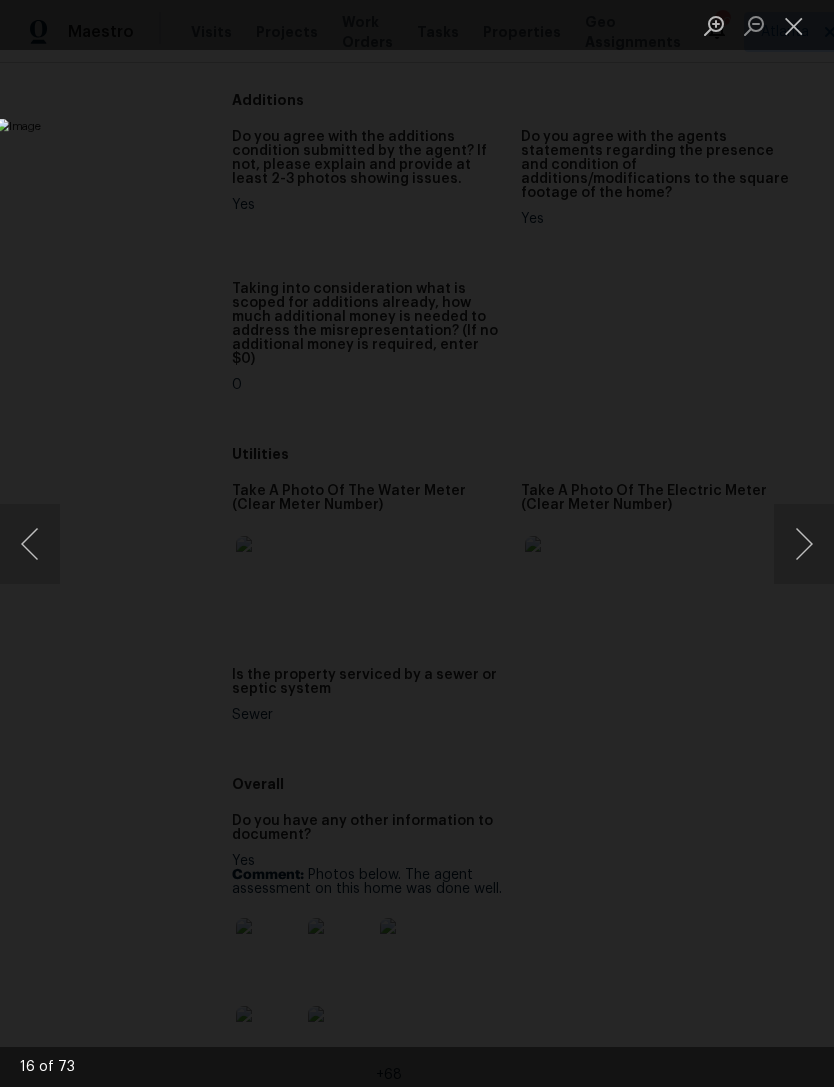 click at bounding box center (804, 544) 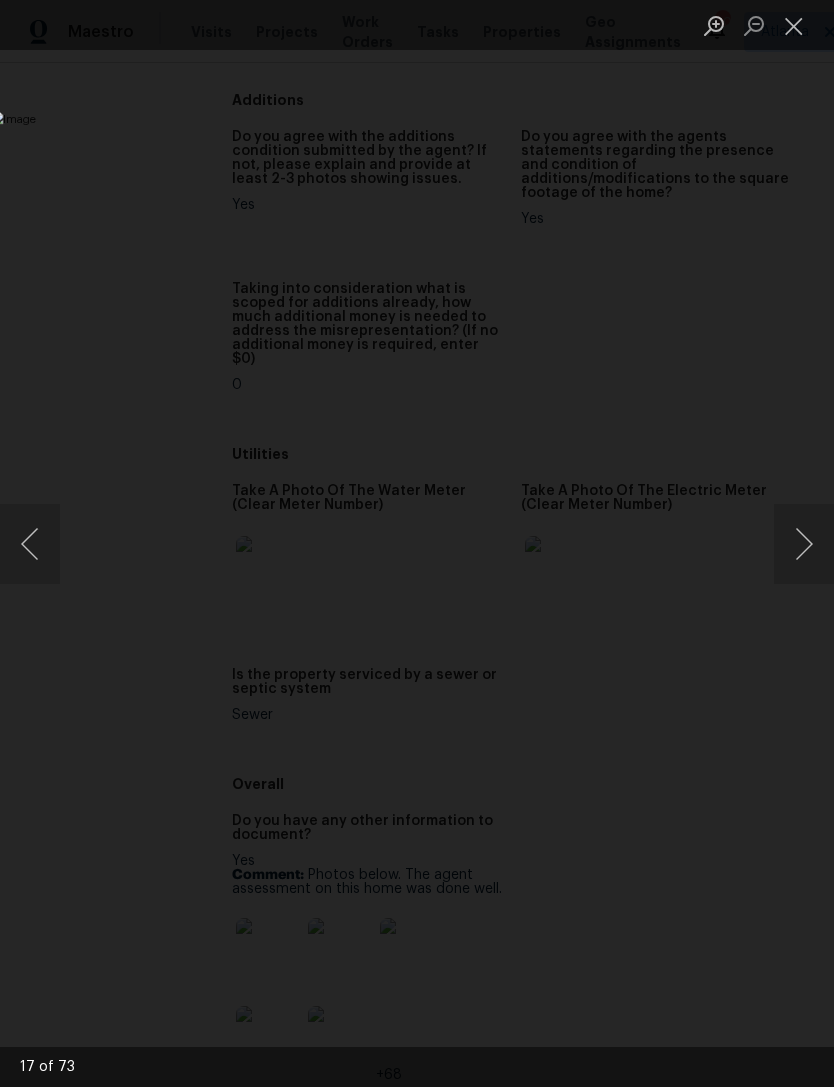 click at bounding box center (804, 544) 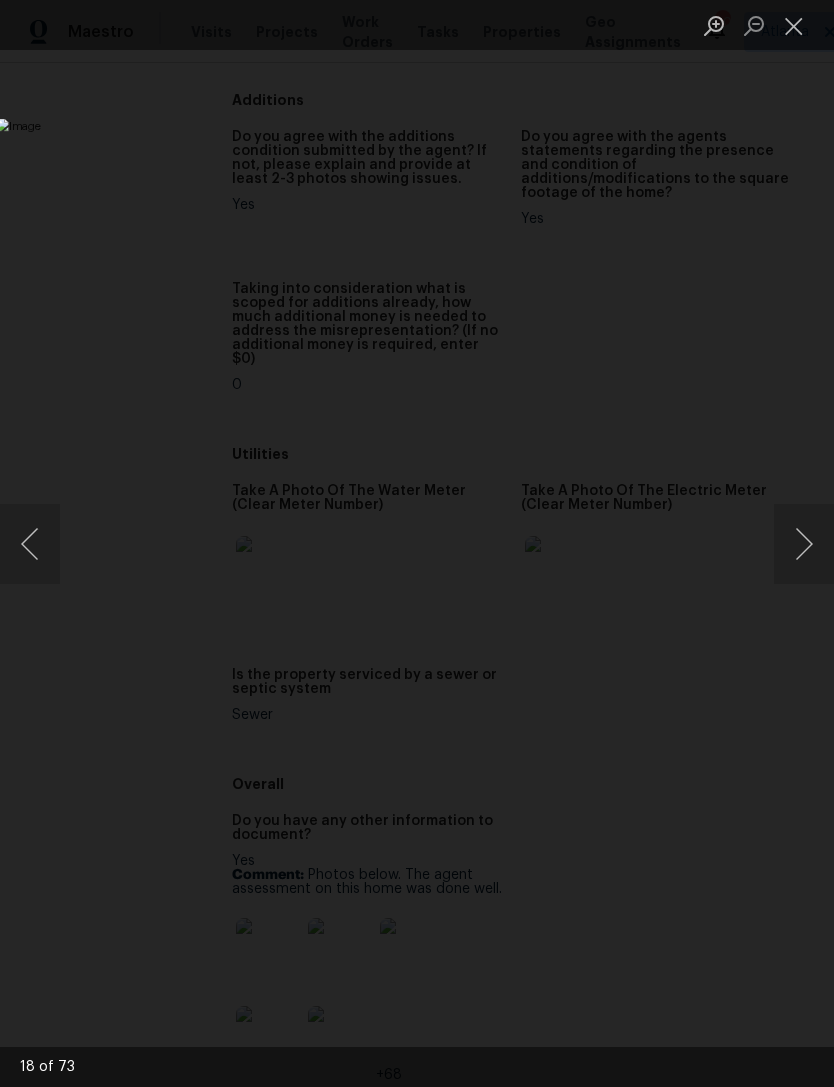 click at bounding box center [804, 544] 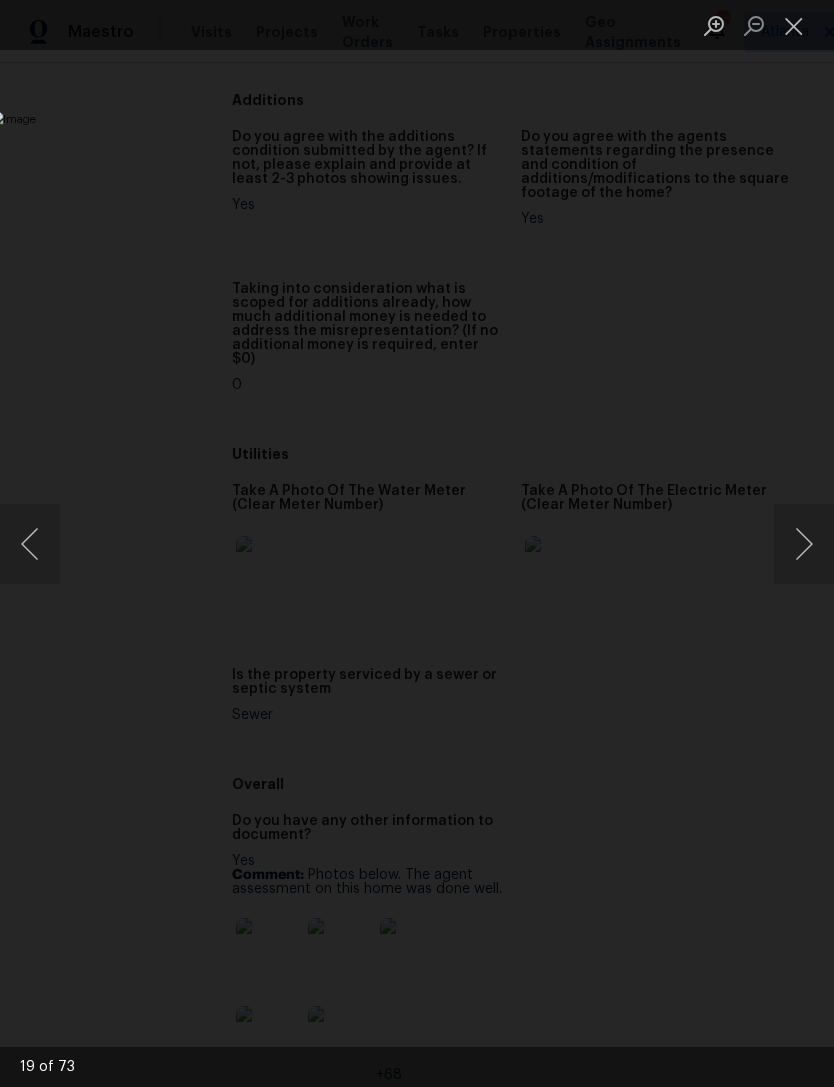 click at bounding box center [804, 544] 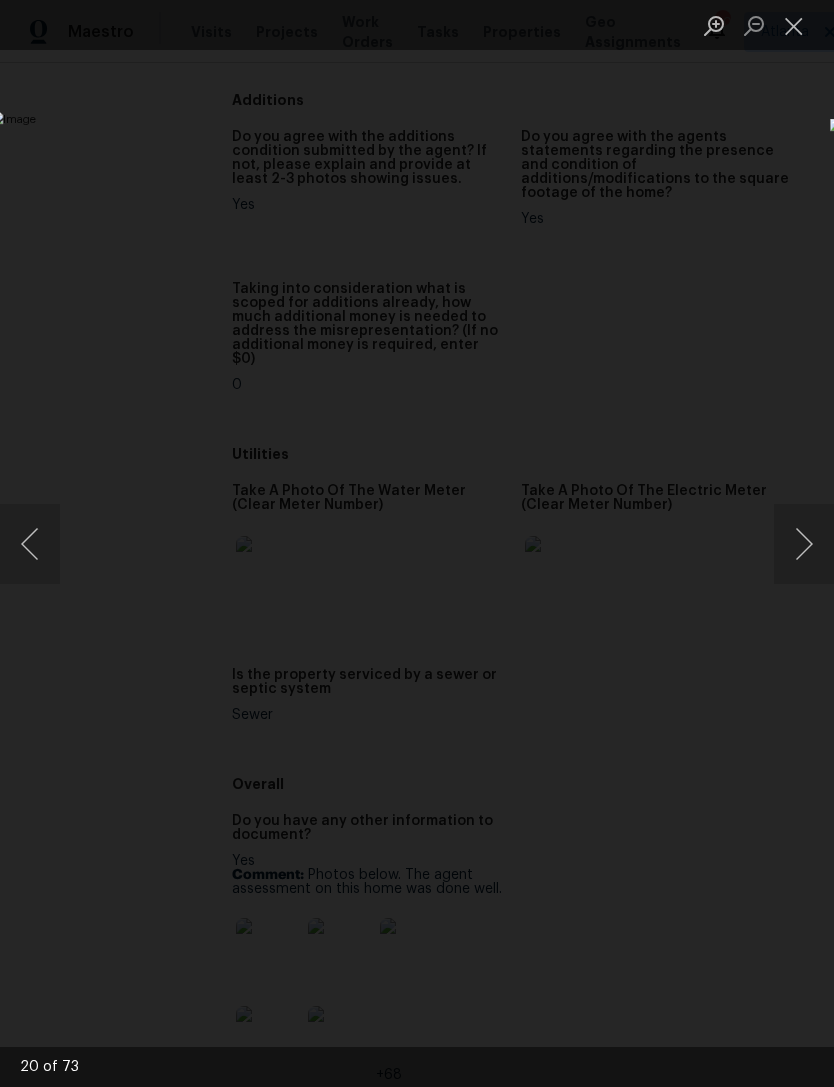 click at bounding box center [794, 25] 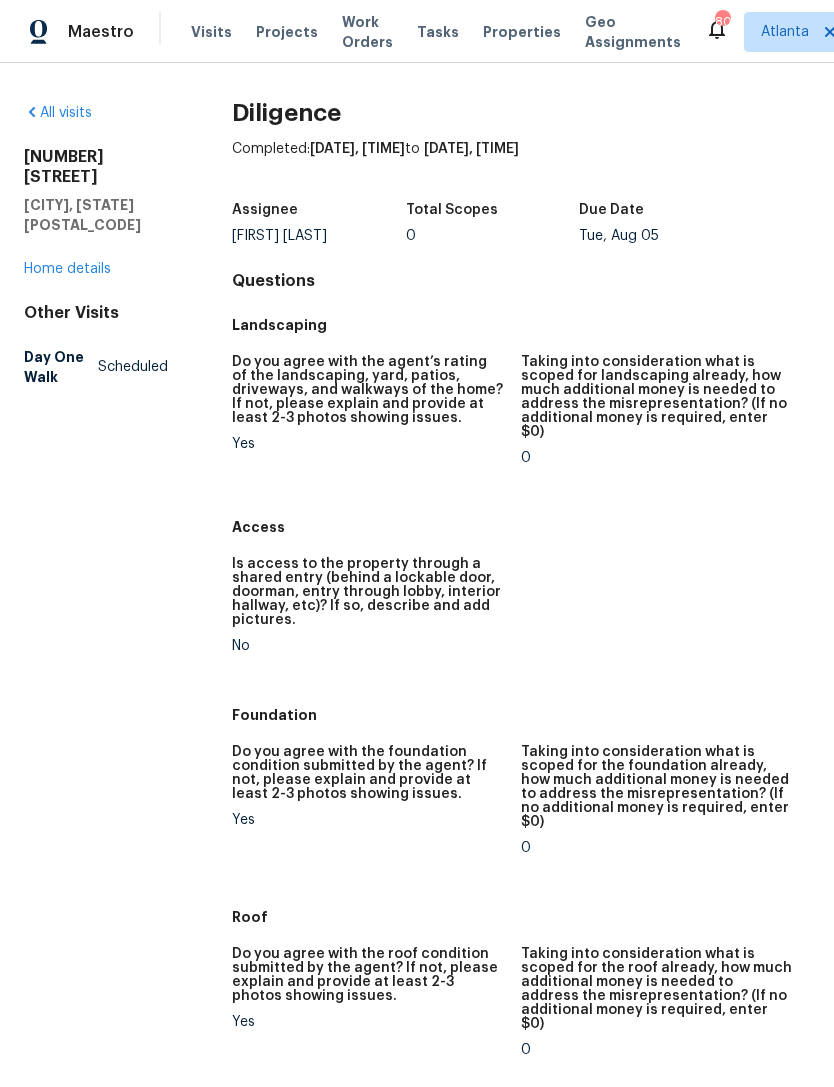 scroll, scrollTop: 0, scrollLeft: 0, axis: both 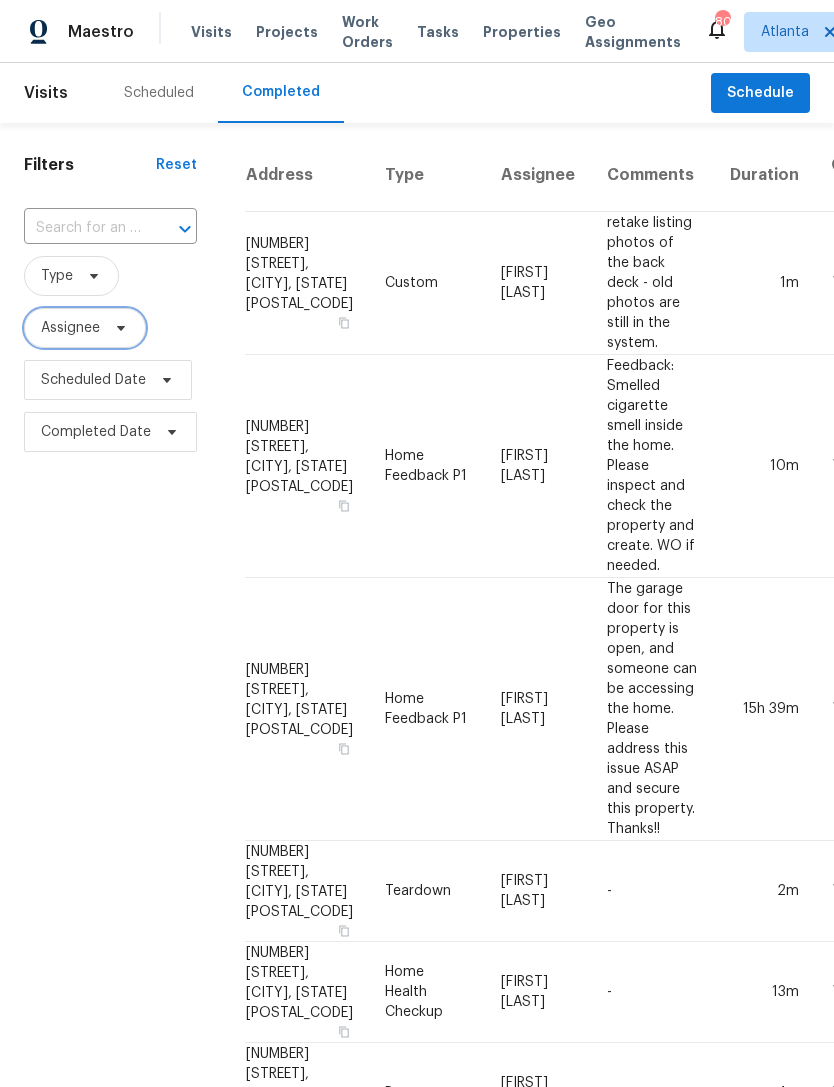 click 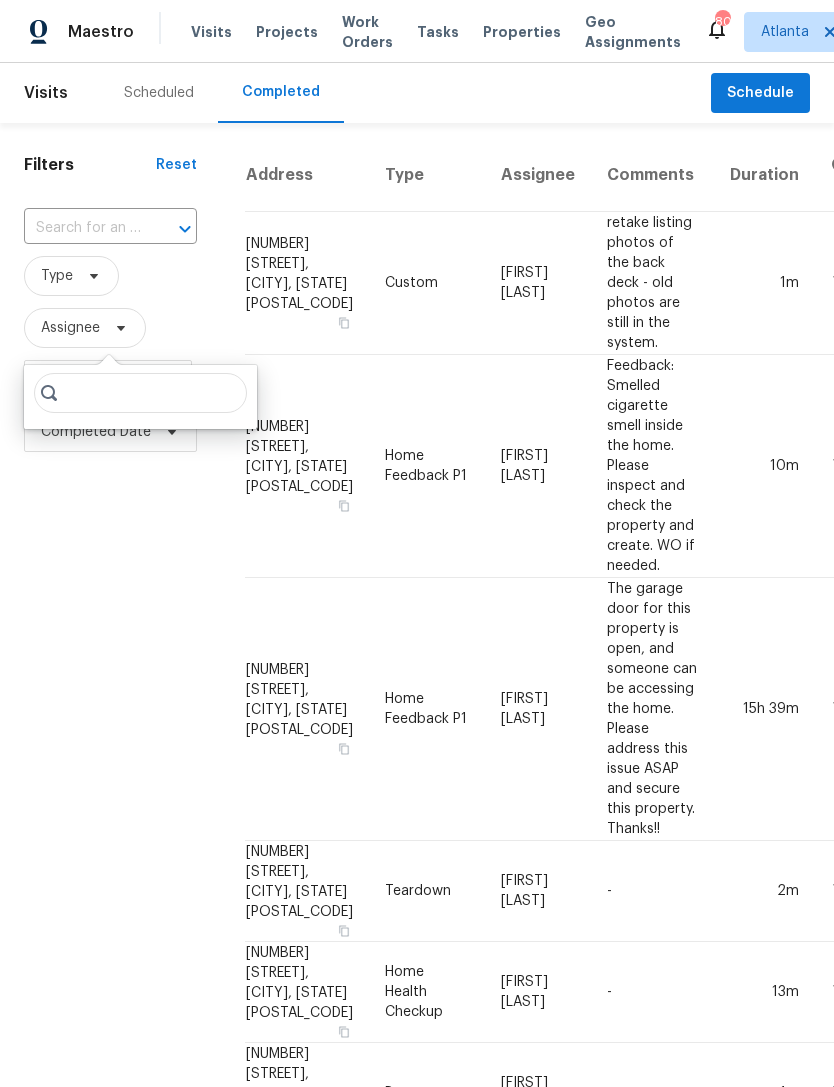click on "Type" at bounding box center (110, 276) 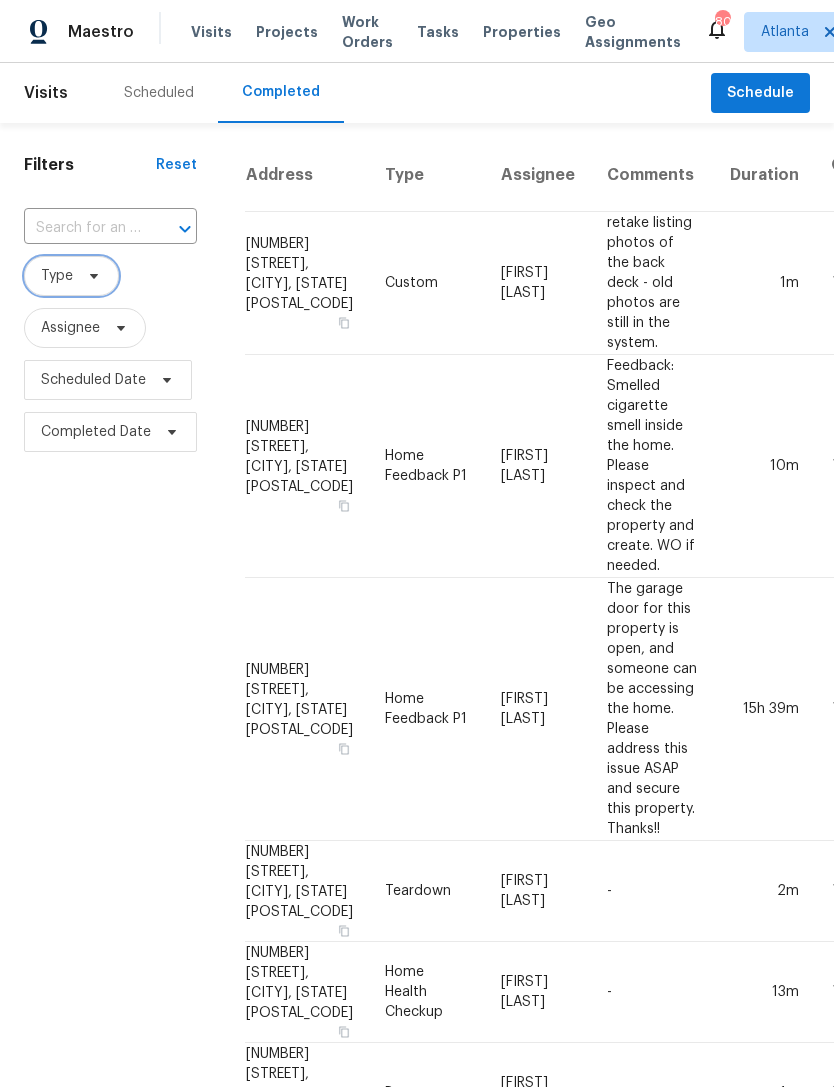 click 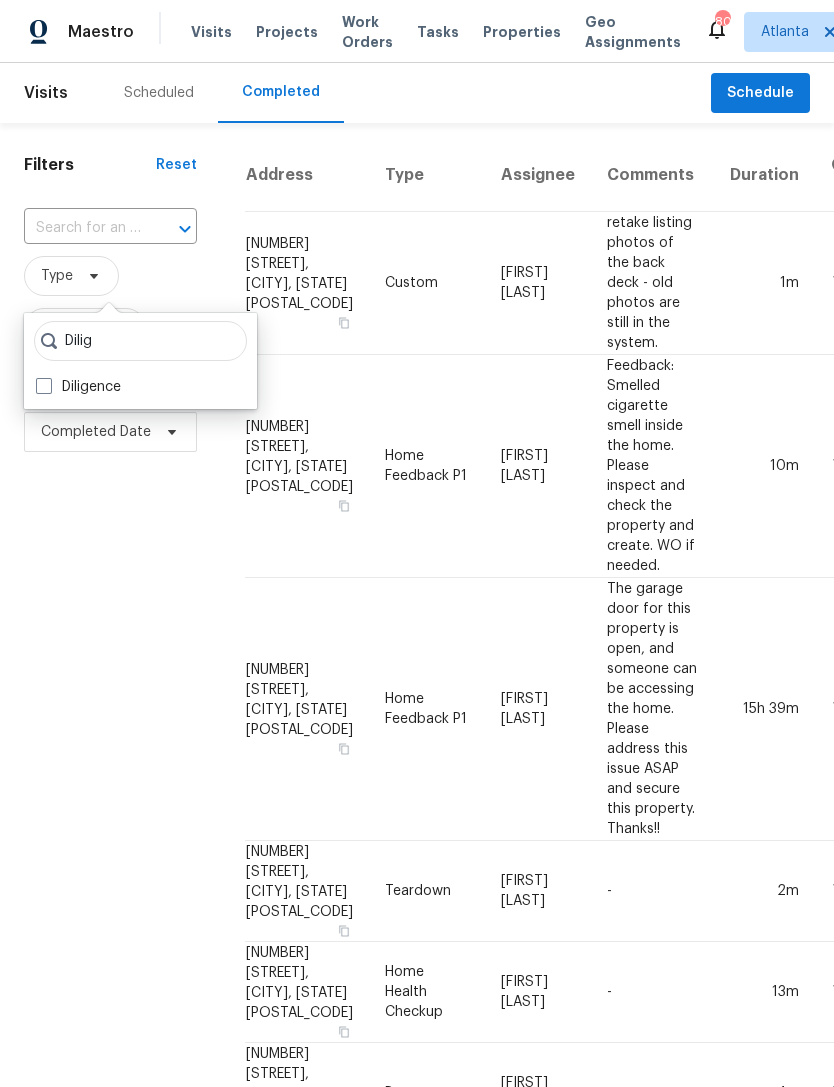 type on "Dilig" 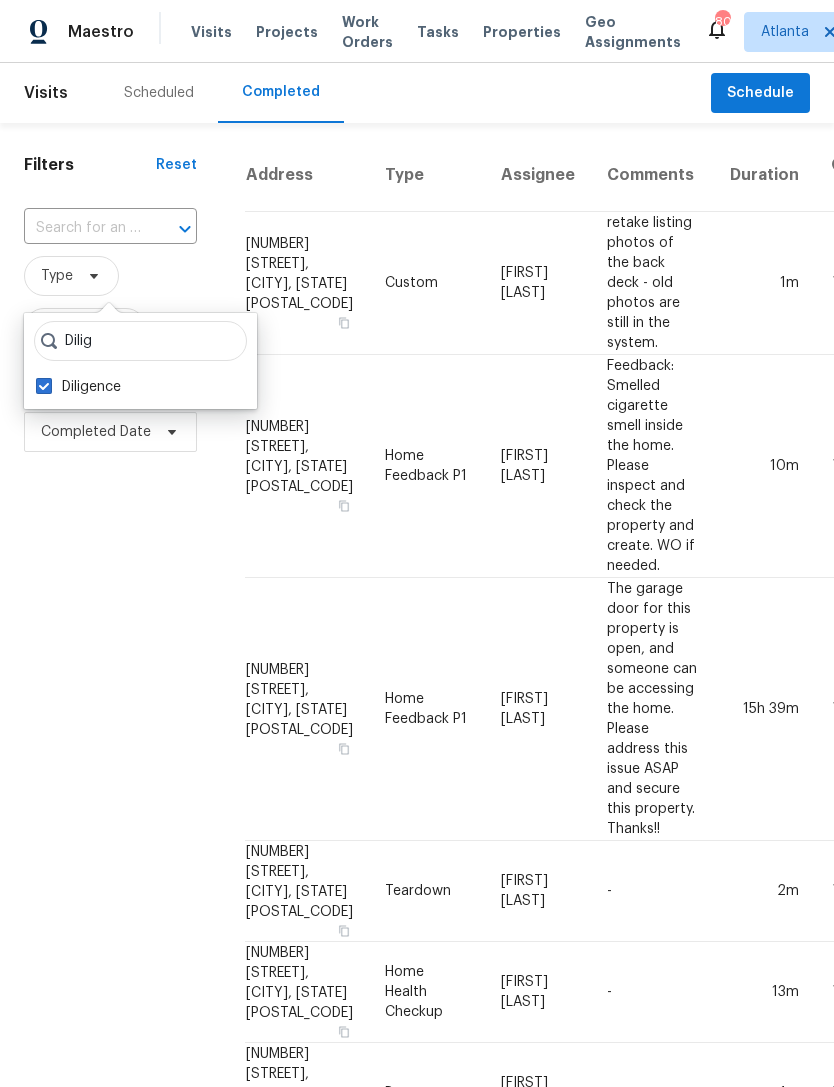 checkbox on "true" 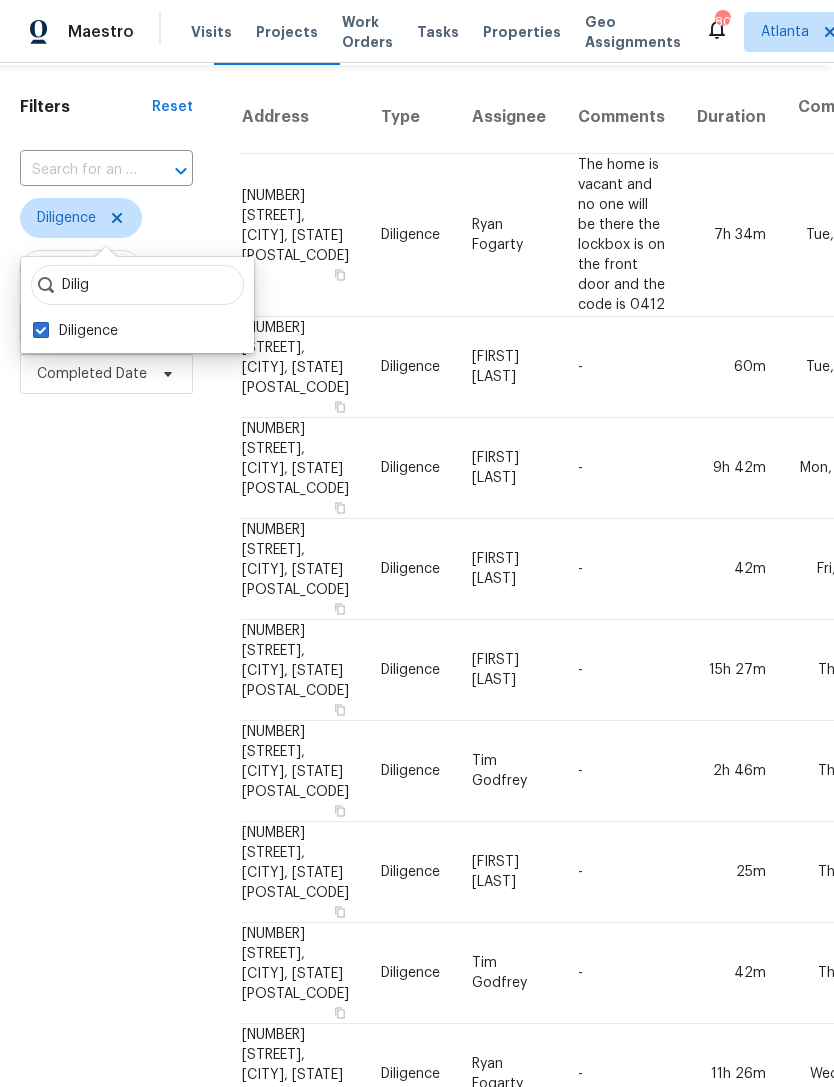 scroll, scrollTop: 63, scrollLeft: 4, axis: both 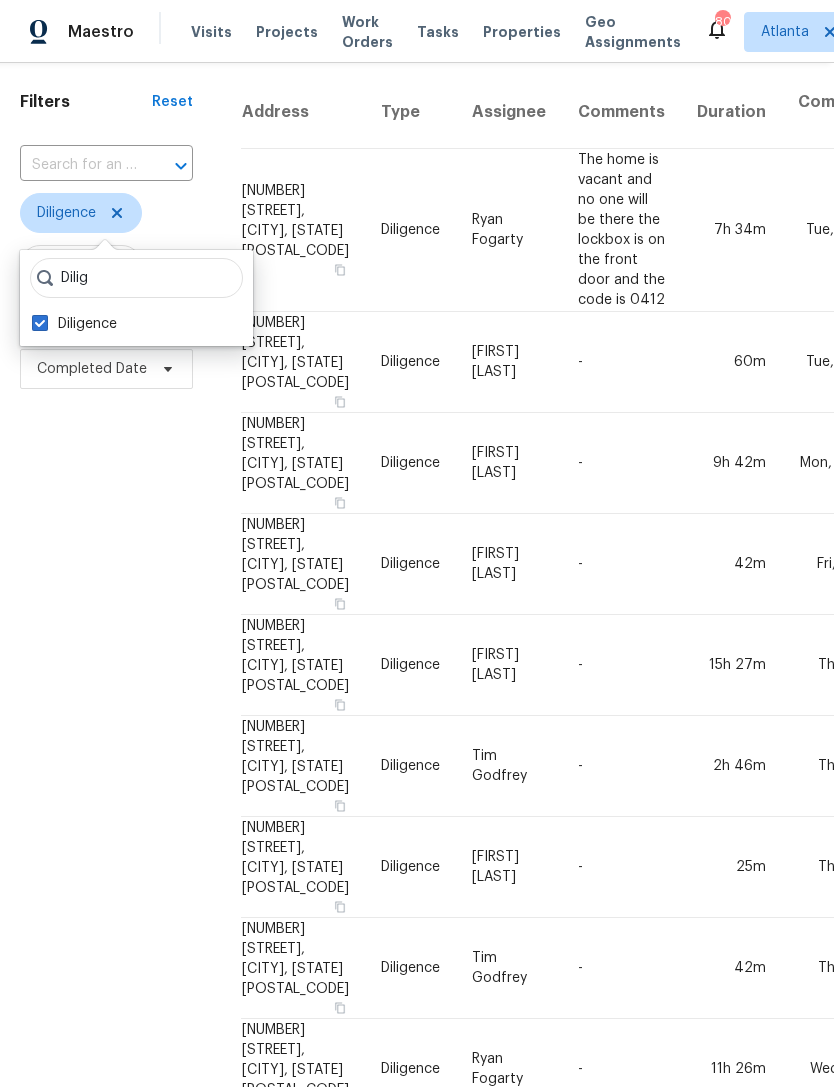 click on "[NUMBER] [STREET], [CITY], [STATE] [POSTAL_CODE]" at bounding box center (303, 1171) 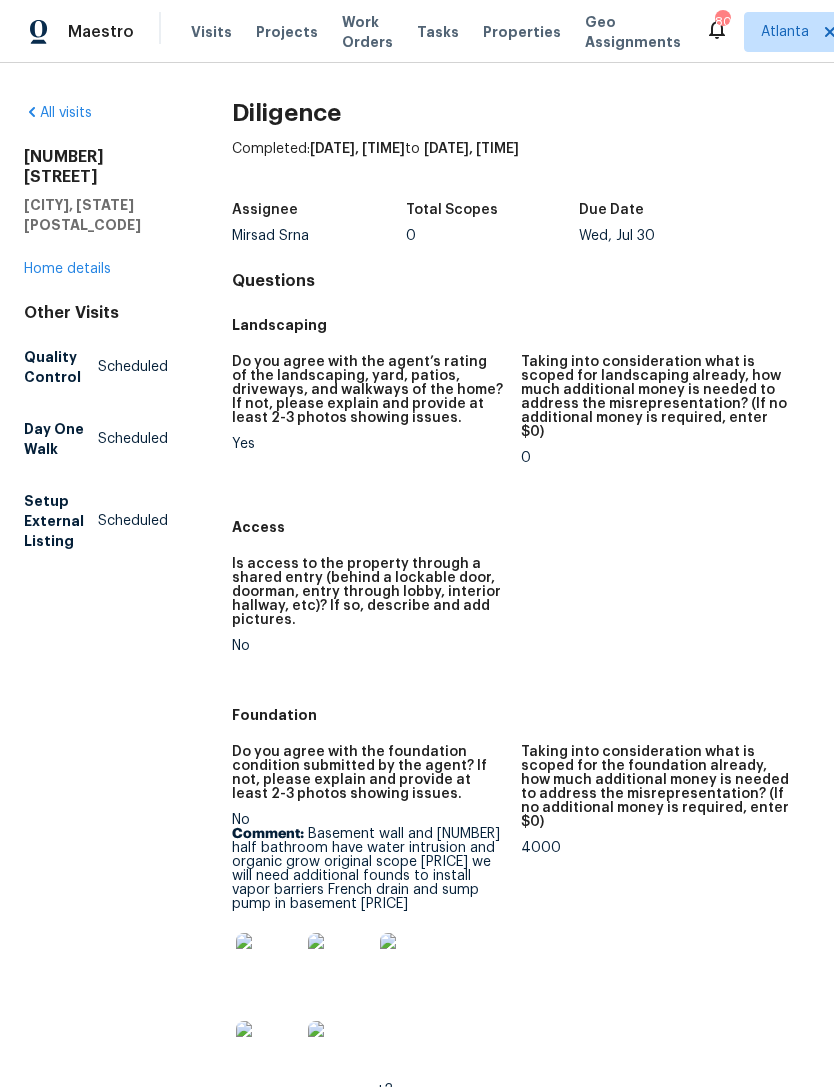 scroll, scrollTop: 0, scrollLeft: 0, axis: both 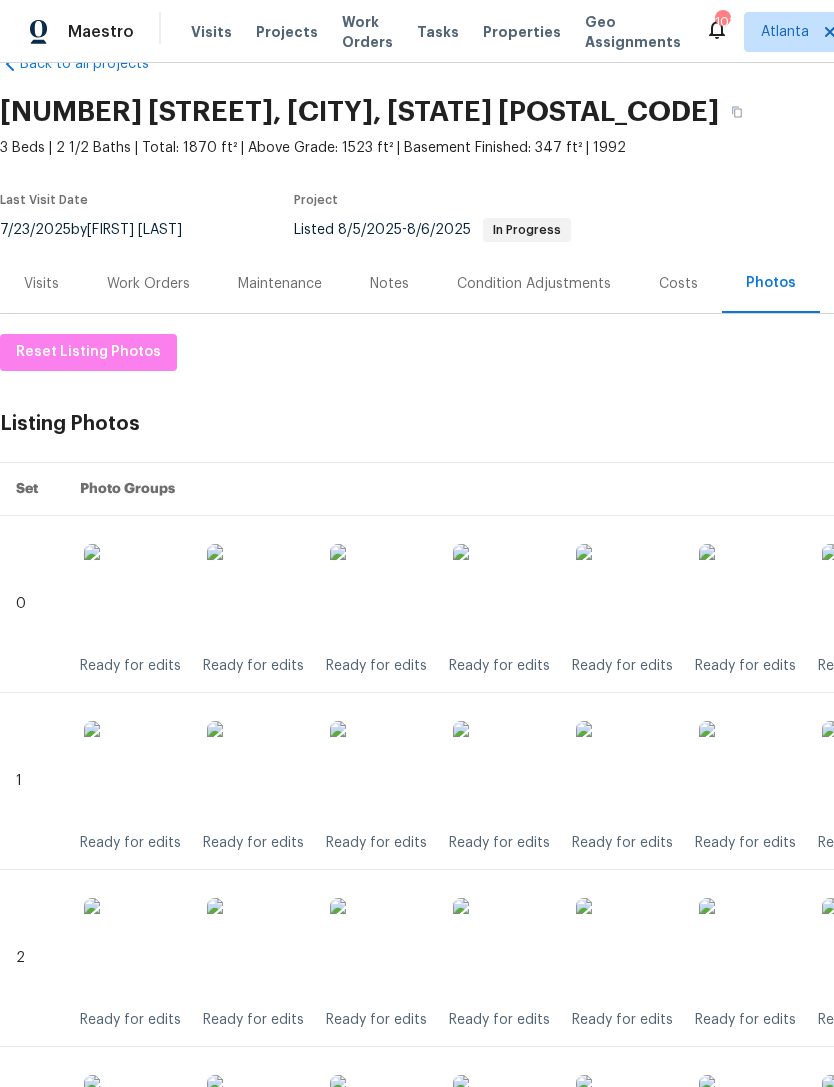 click on "Visits" at bounding box center [41, 284] 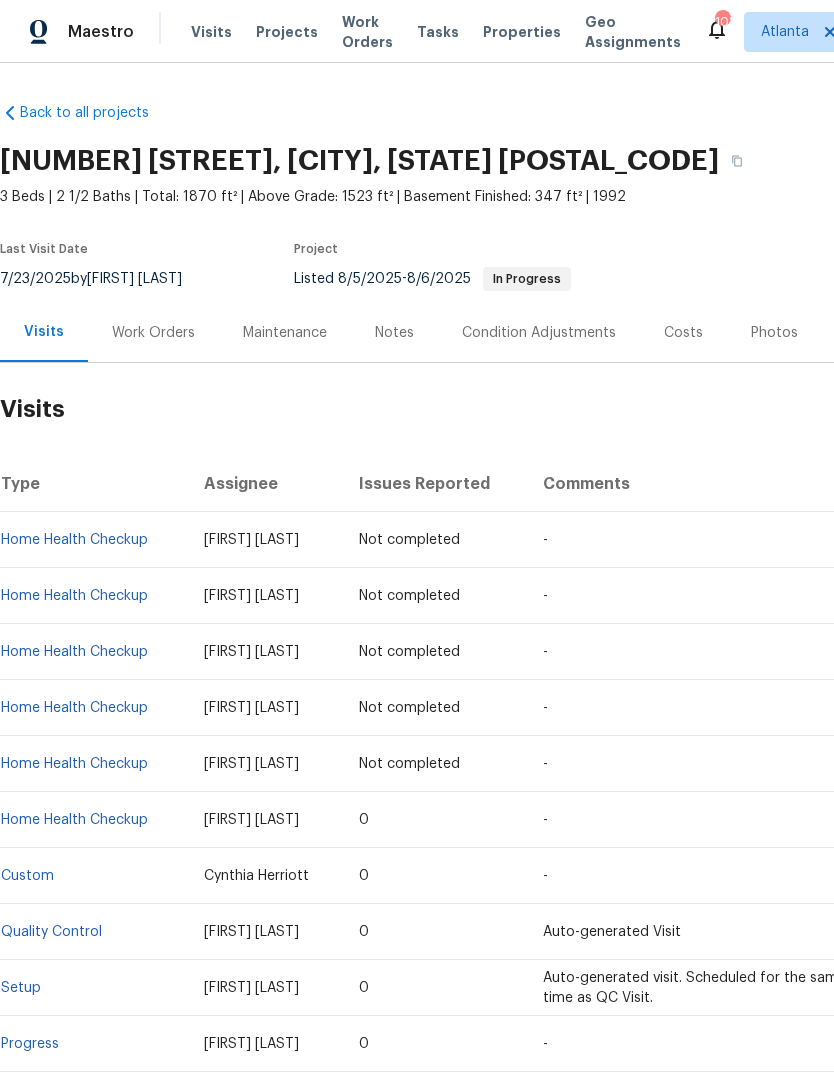 scroll, scrollTop: 0, scrollLeft: 0, axis: both 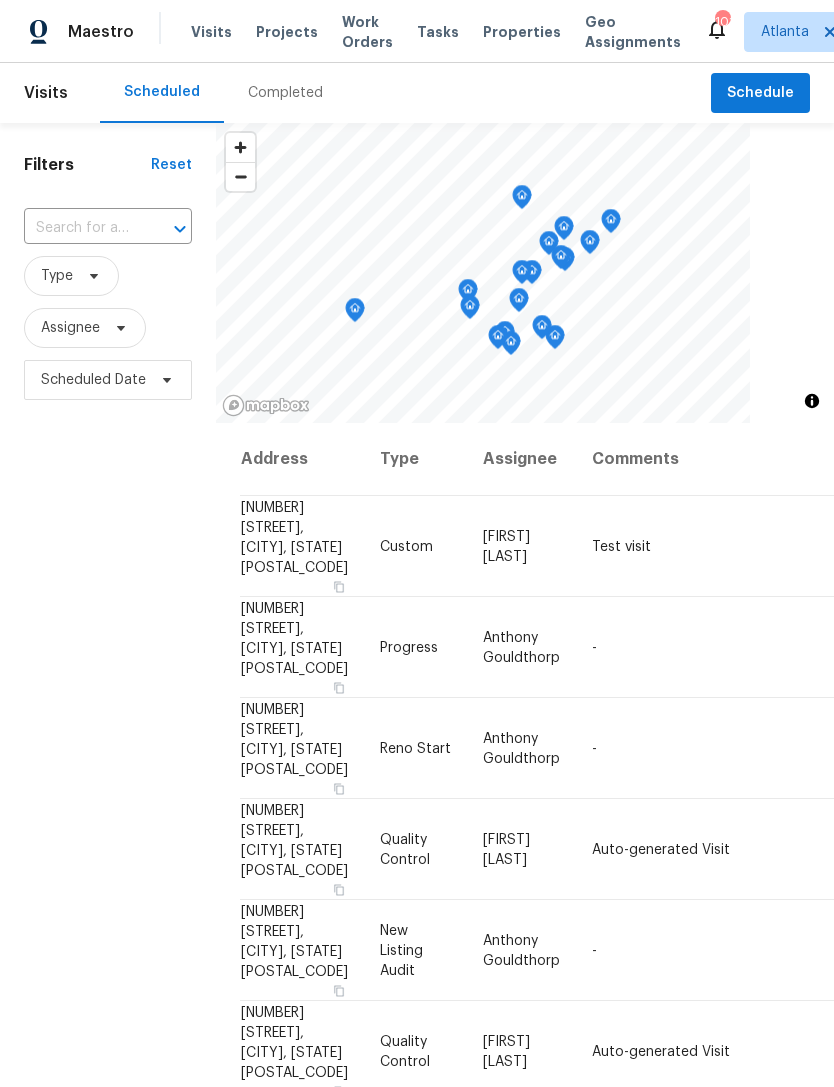 click on "Completed" at bounding box center [285, 93] 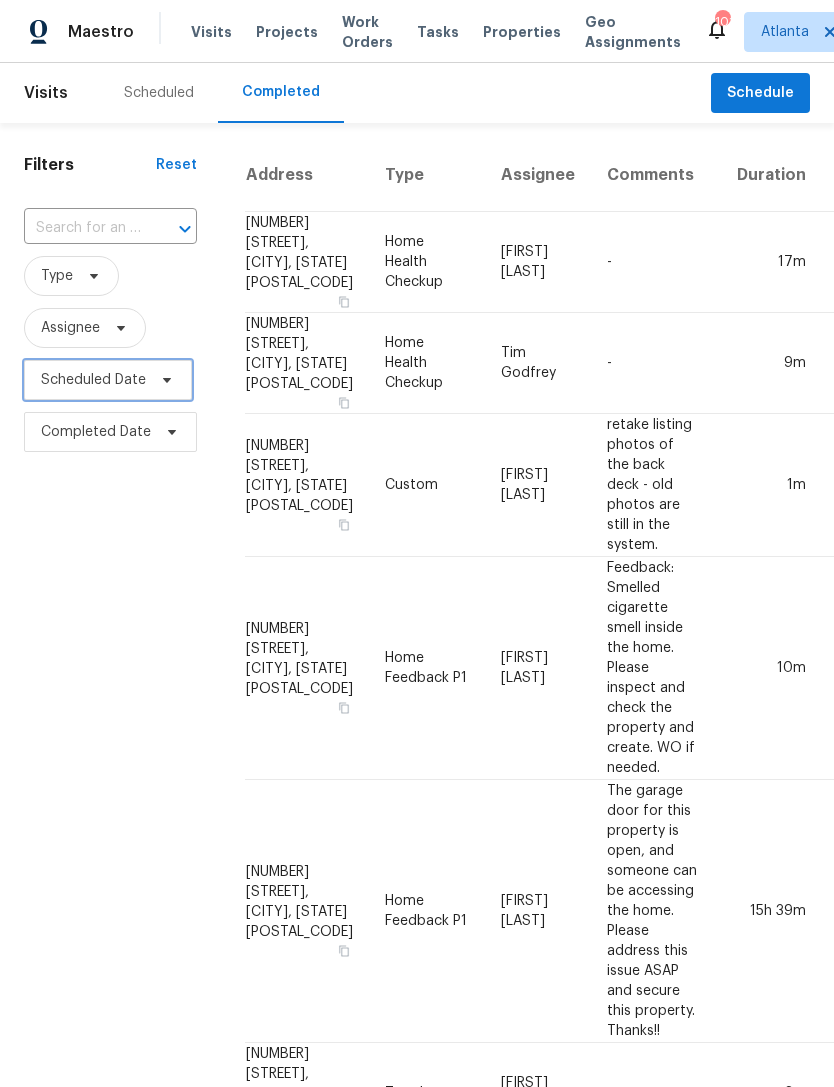 click on "Scheduled Date" at bounding box center [108, 380] 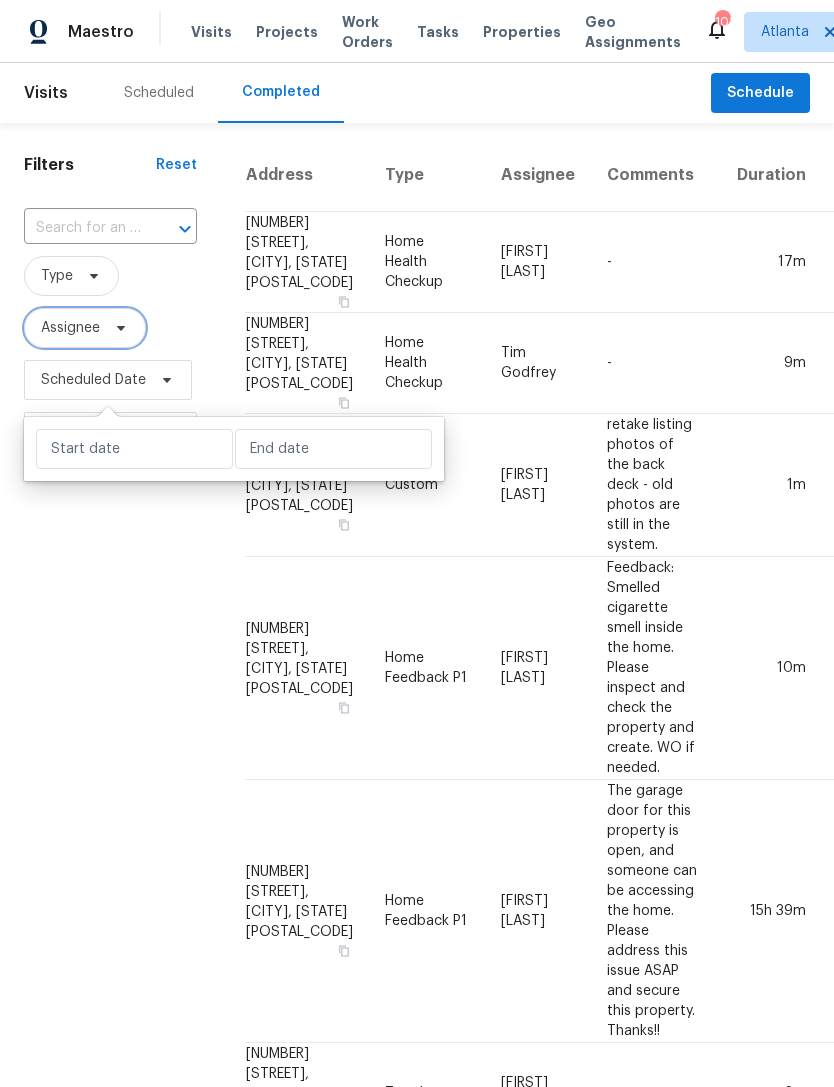 click 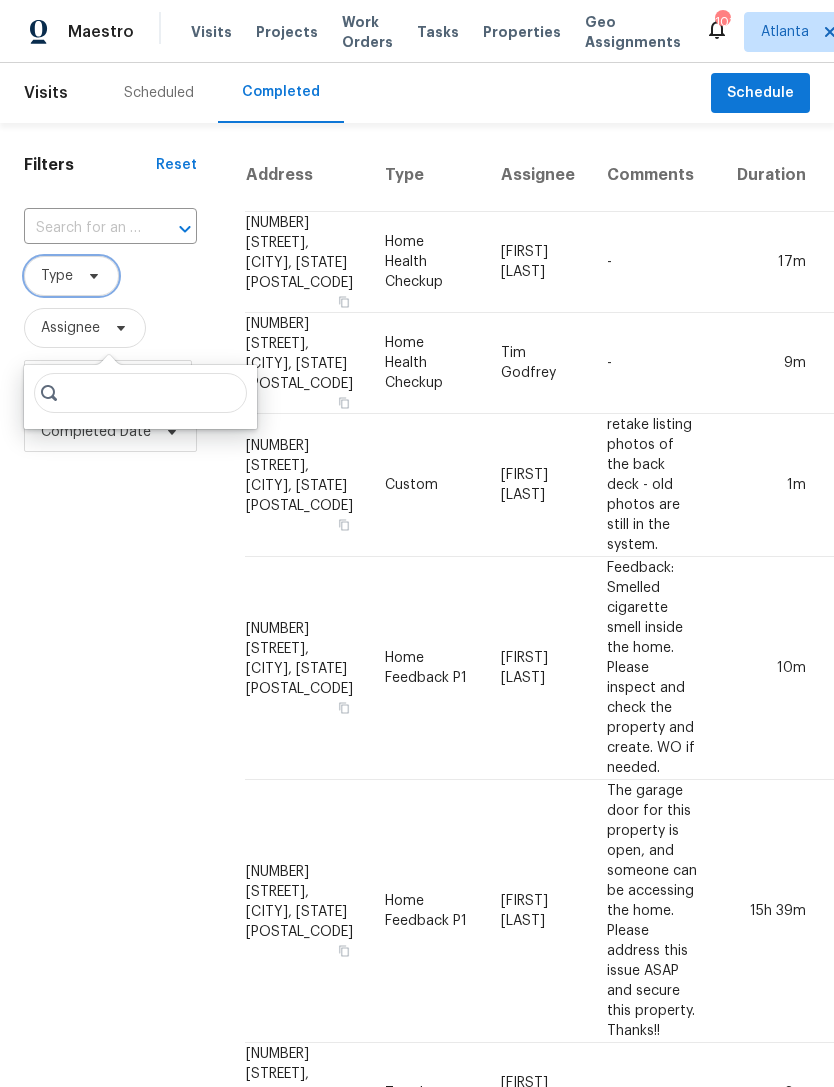click on "Type" at bounding box center (57, 276) 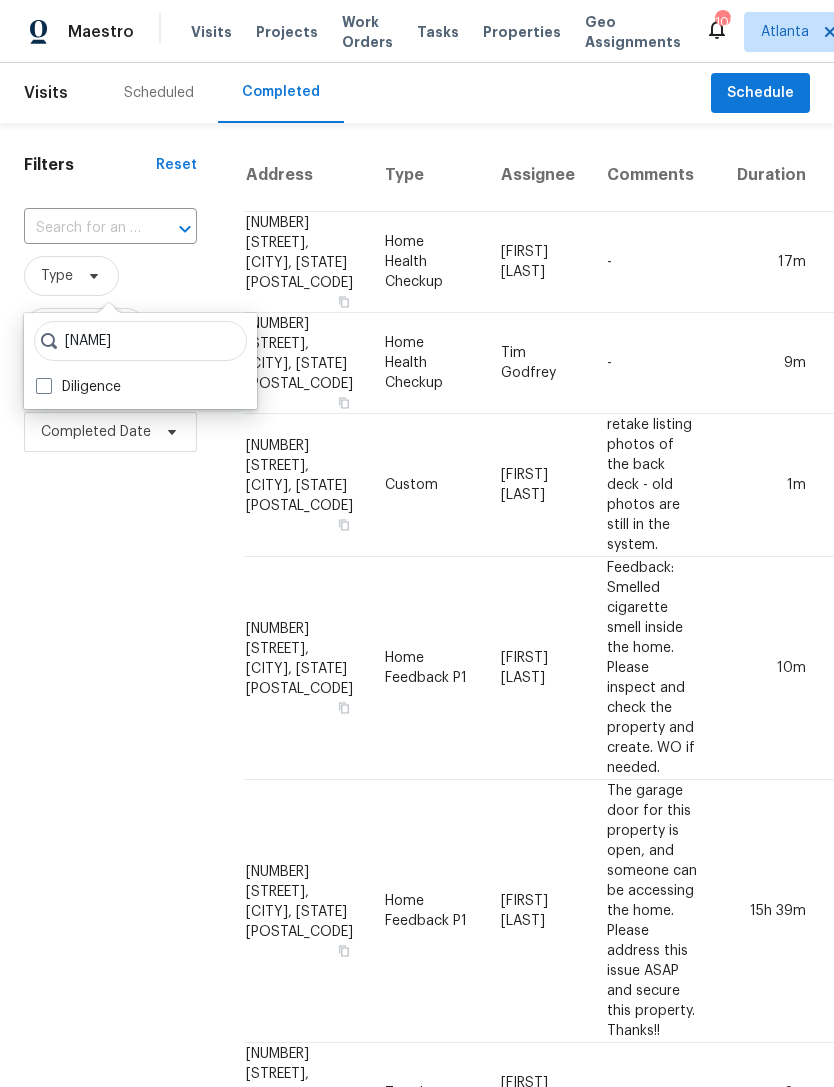 type on "[NAME]" 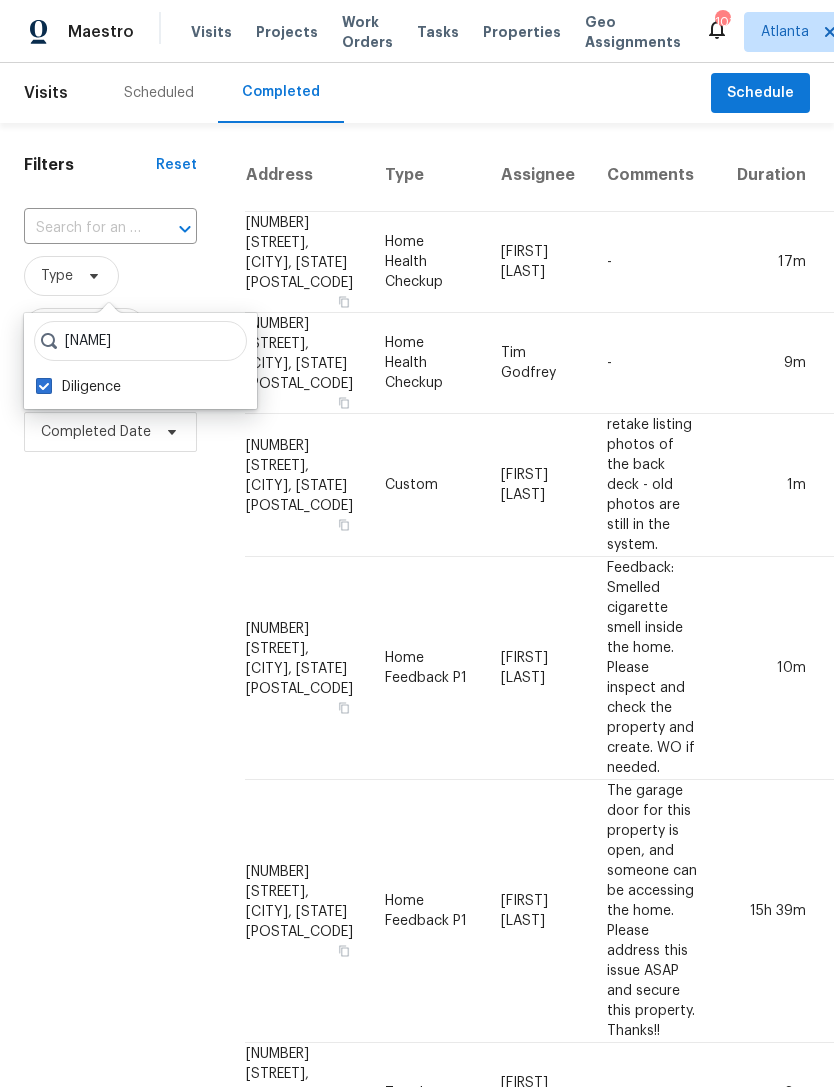 checkbox on "true" 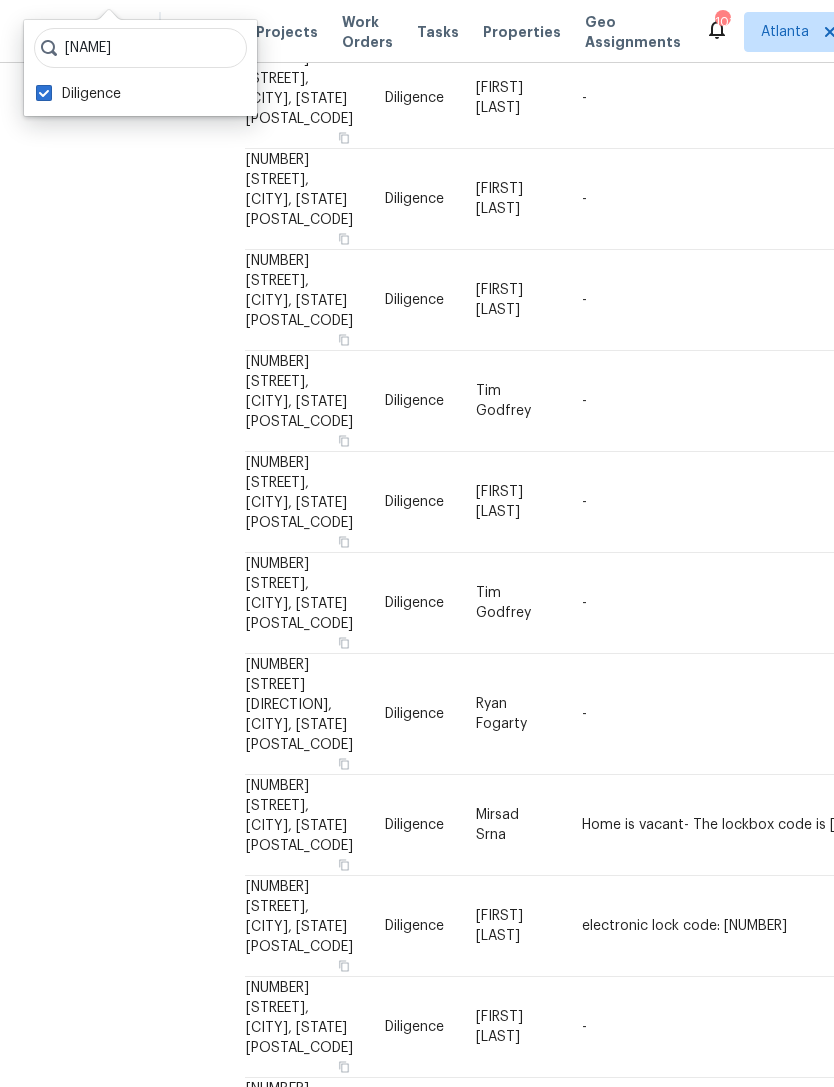 scroll, scrollTop: 388, scrollLeft: 0, axis: vertical 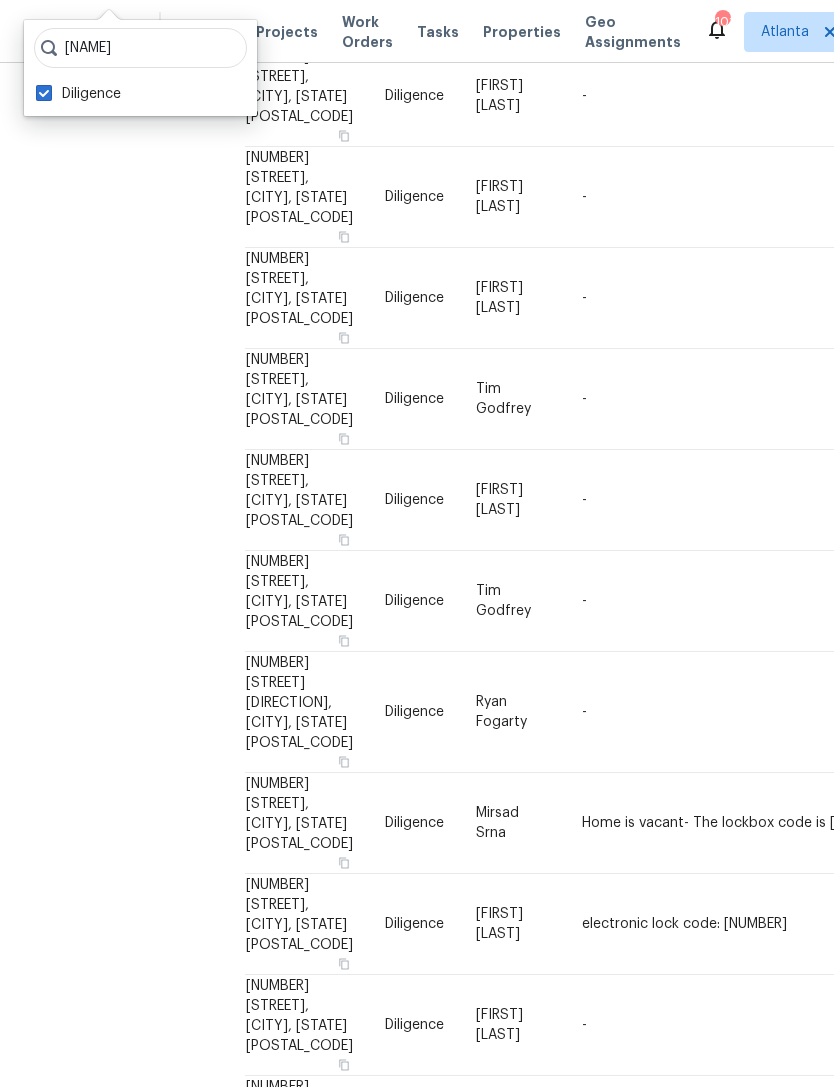 click on "[NUMBER] [STREET], [CITY], [STATE] [POSTAL_CODE]" at bounding box center [307, 924] 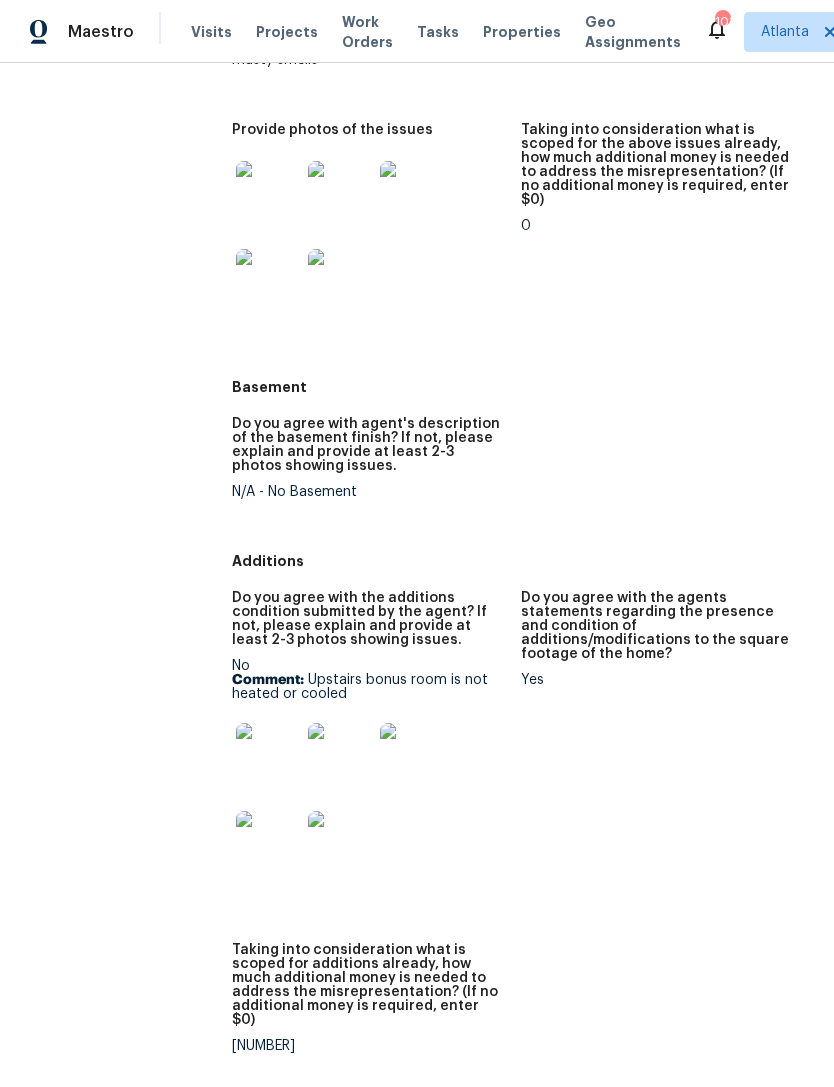 scroll, scrollTop: 3711, scrollLeft: 0, axis: vertical 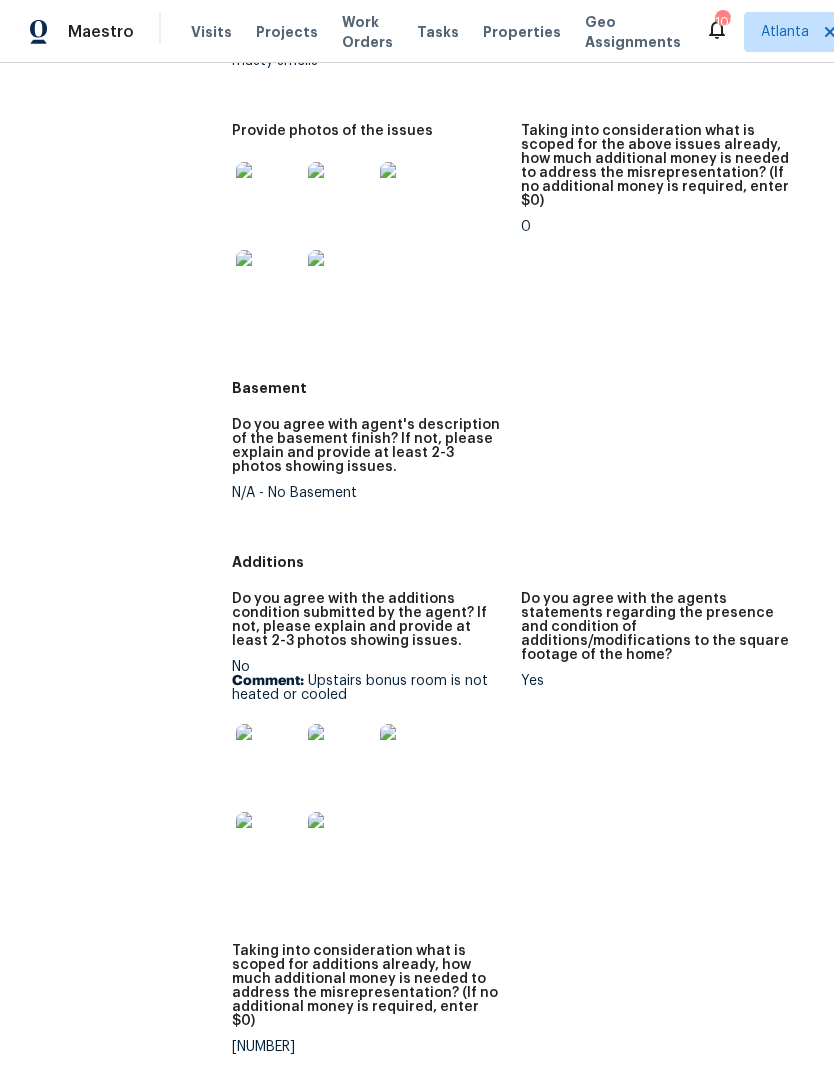click at bounding box center (268, 756) 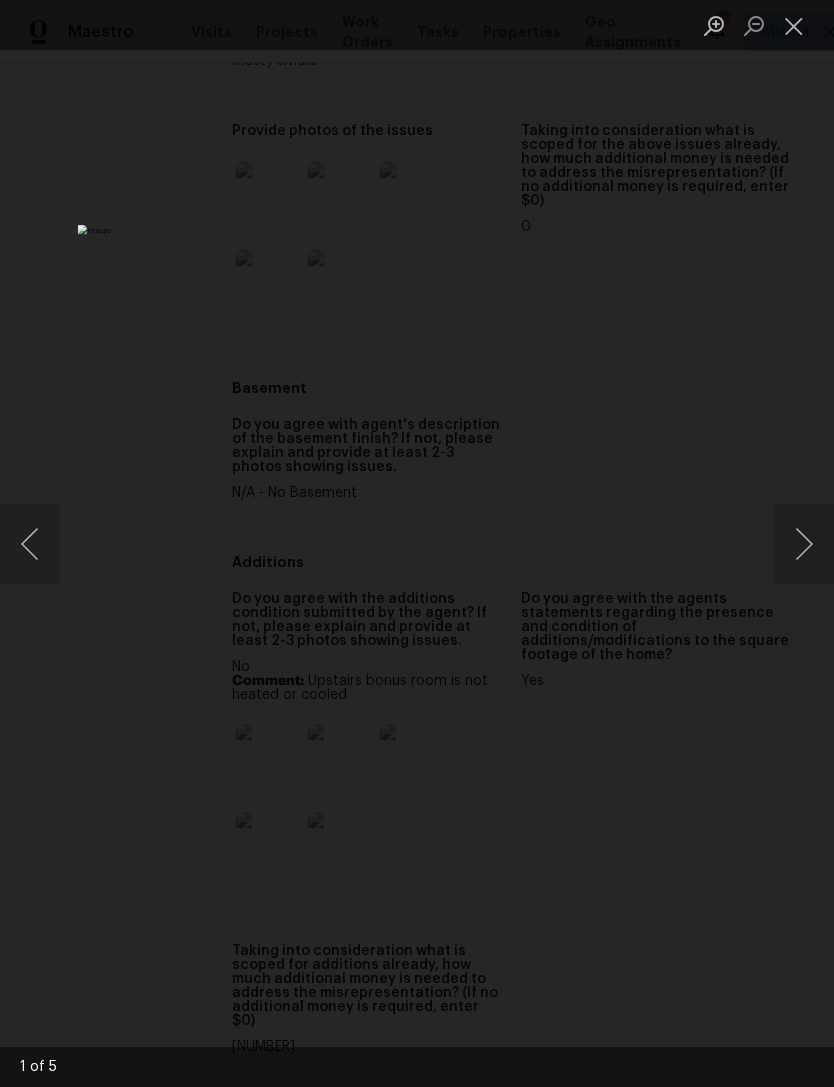 click at bounding box center (804, 544) 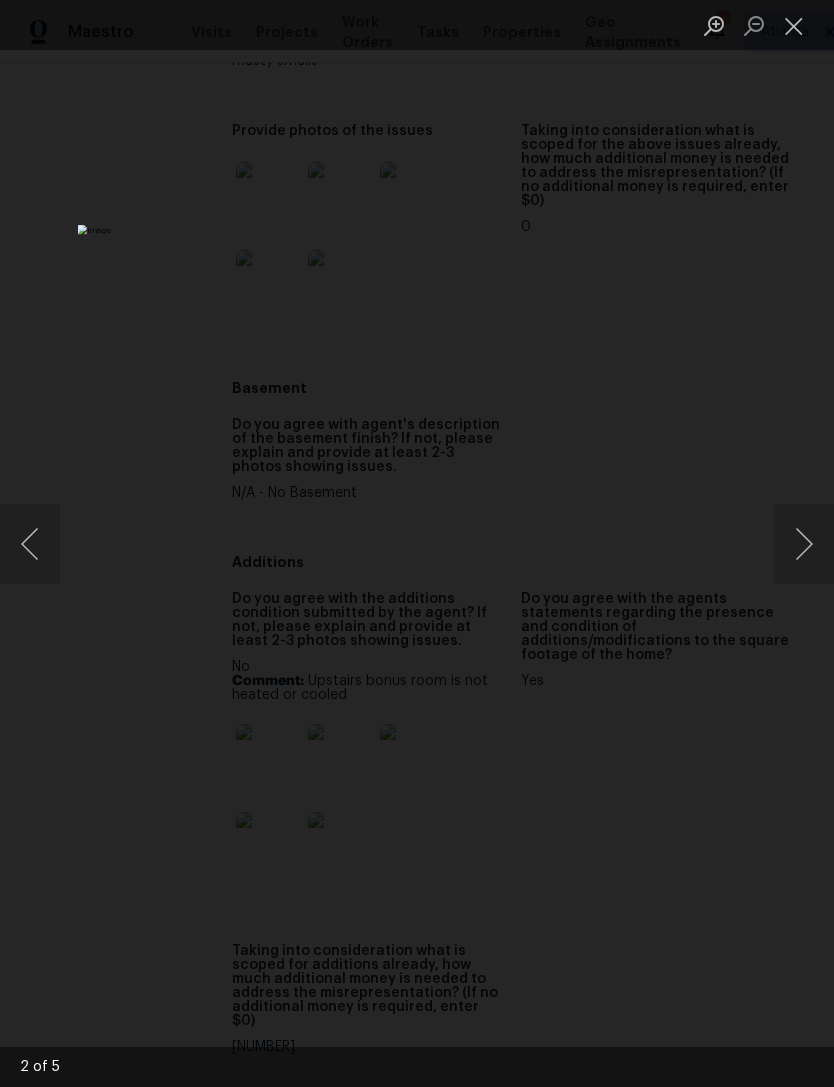 click at bounding box center [804, 544] 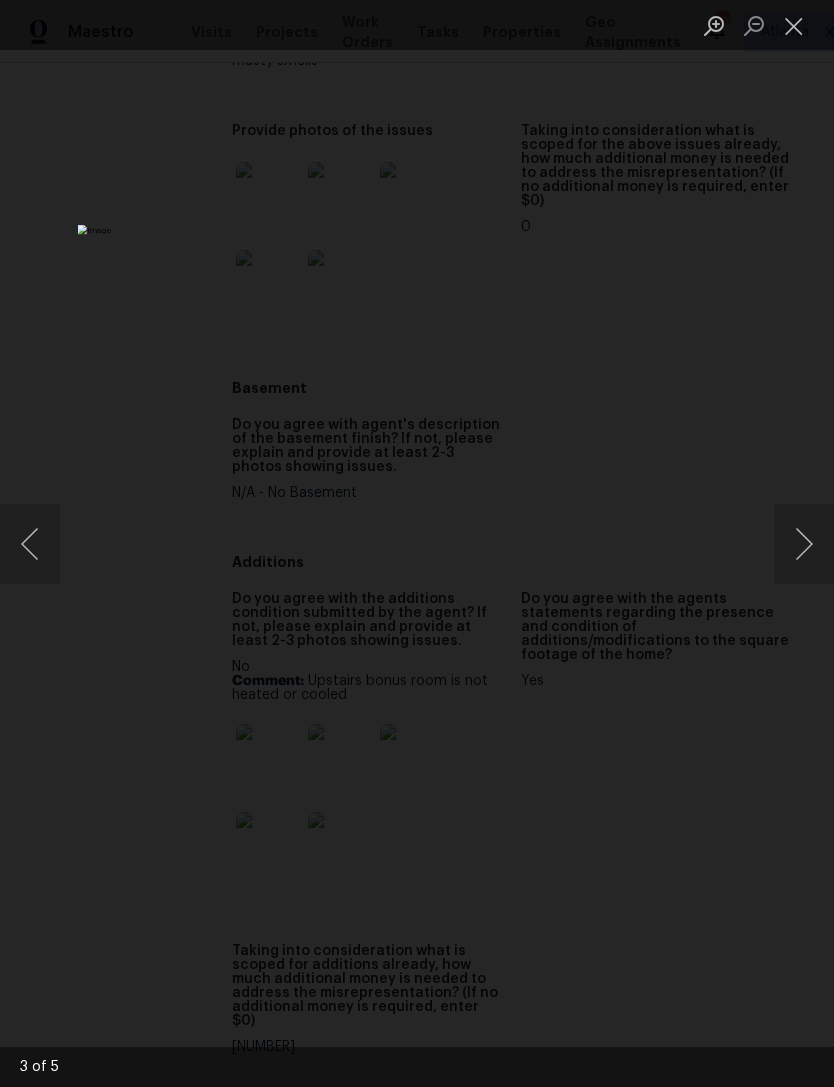 click at bounding box center [804, 544] 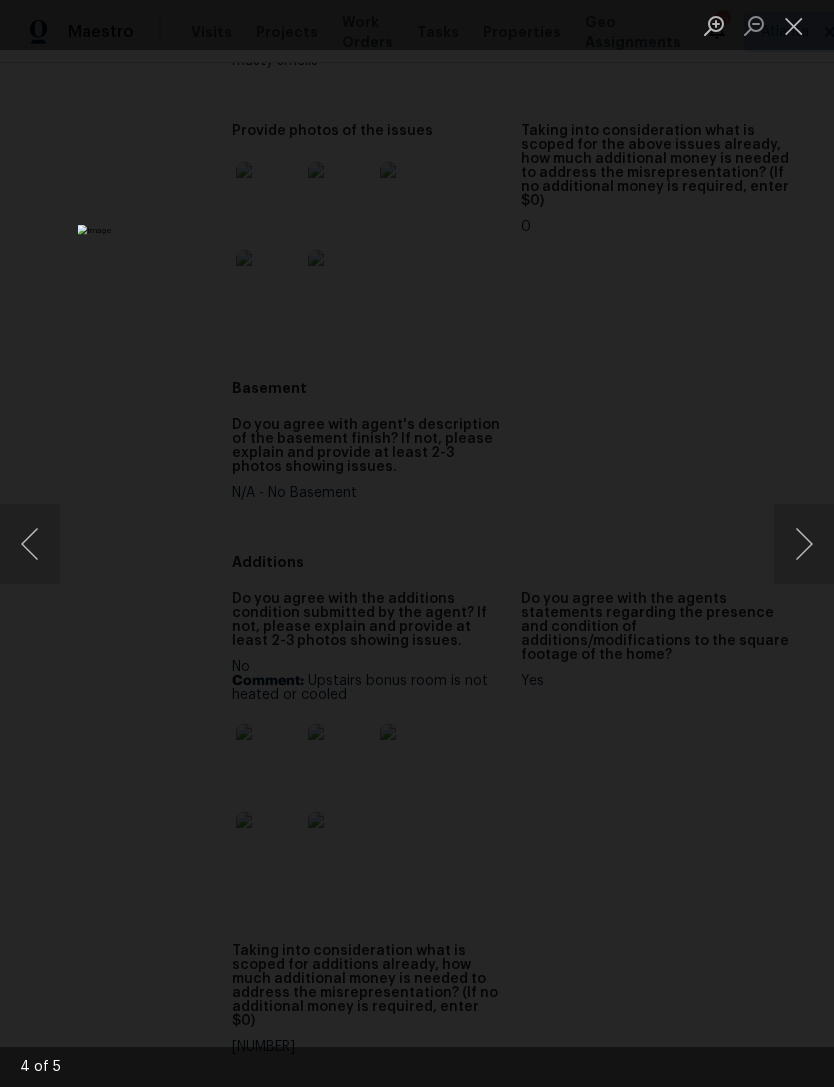 click at bounding box center [804, 544] 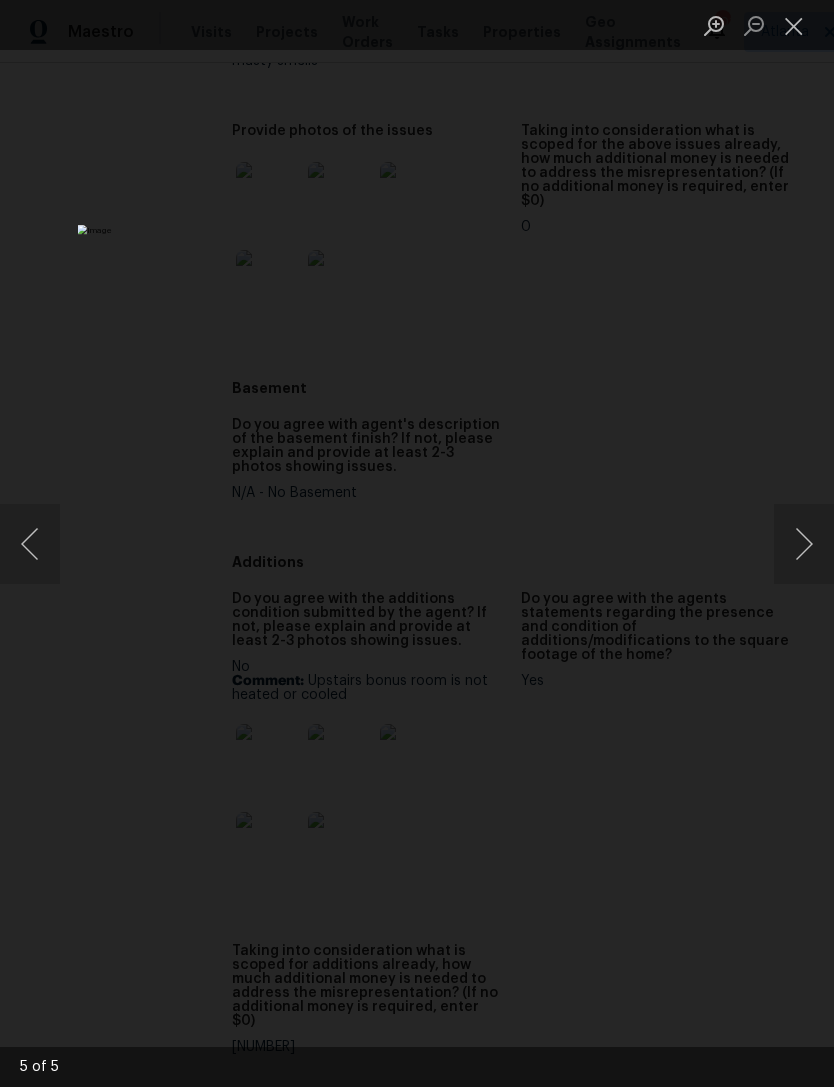 click at bounding box center [794, 25] 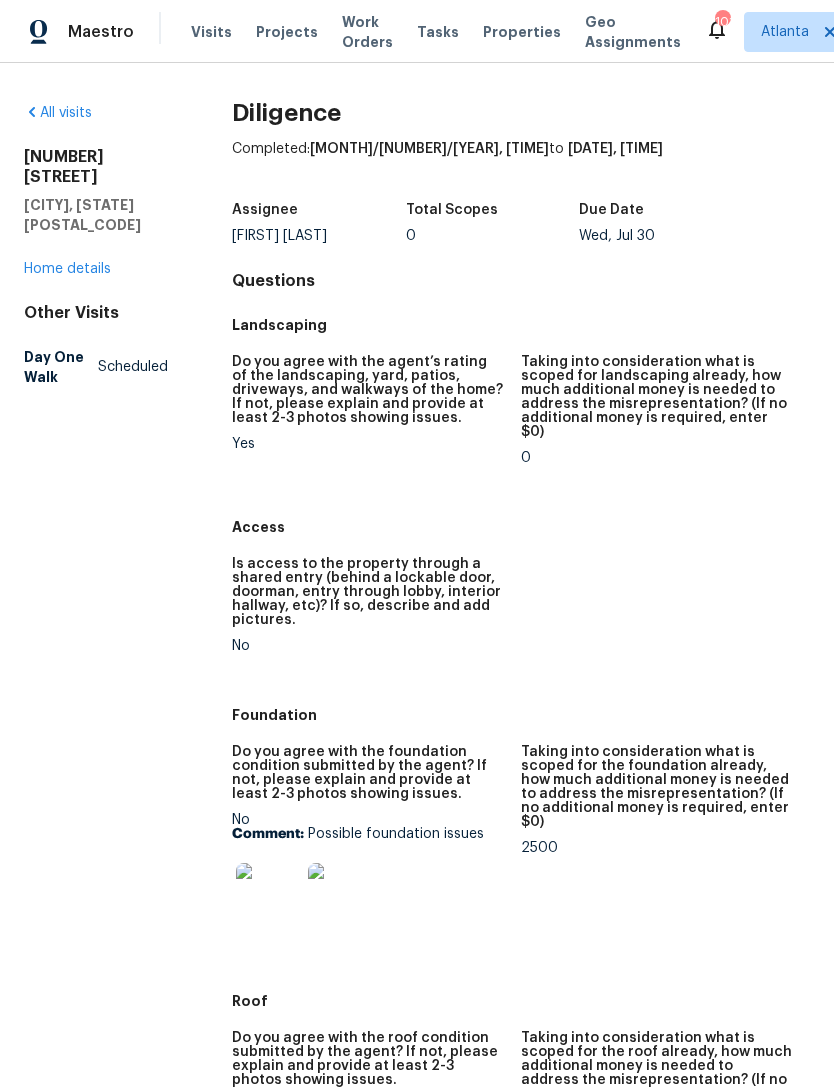 scroll, scrollTop: 0, scrollLeft: 0, axis: both 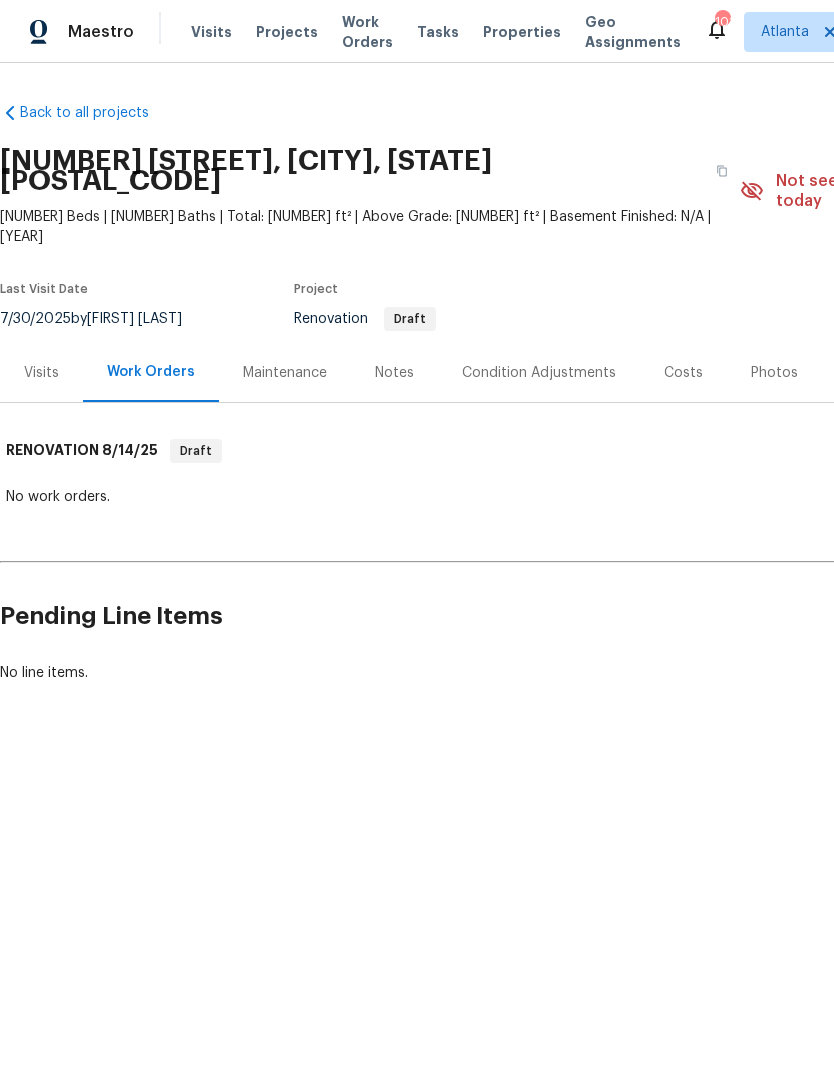click on "Visits" at bounding box center (41, 373) 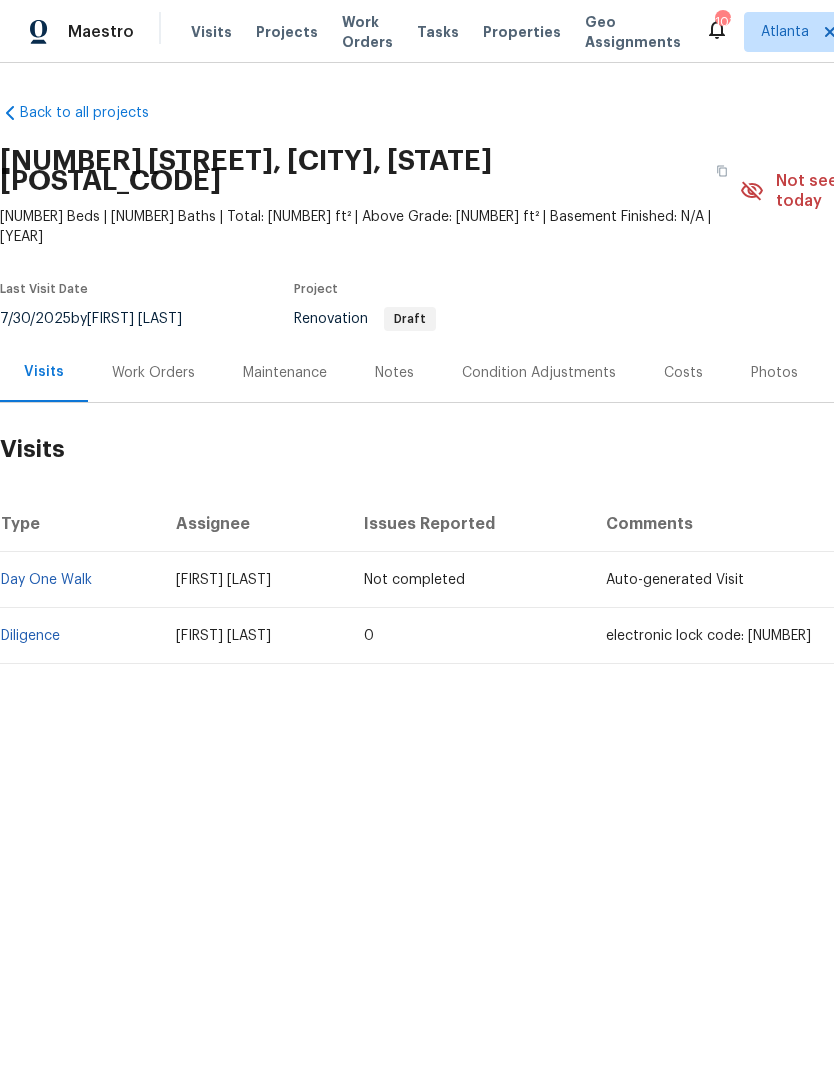 scroll, scrollTop: 0, scrollLeft: 0, axis: both 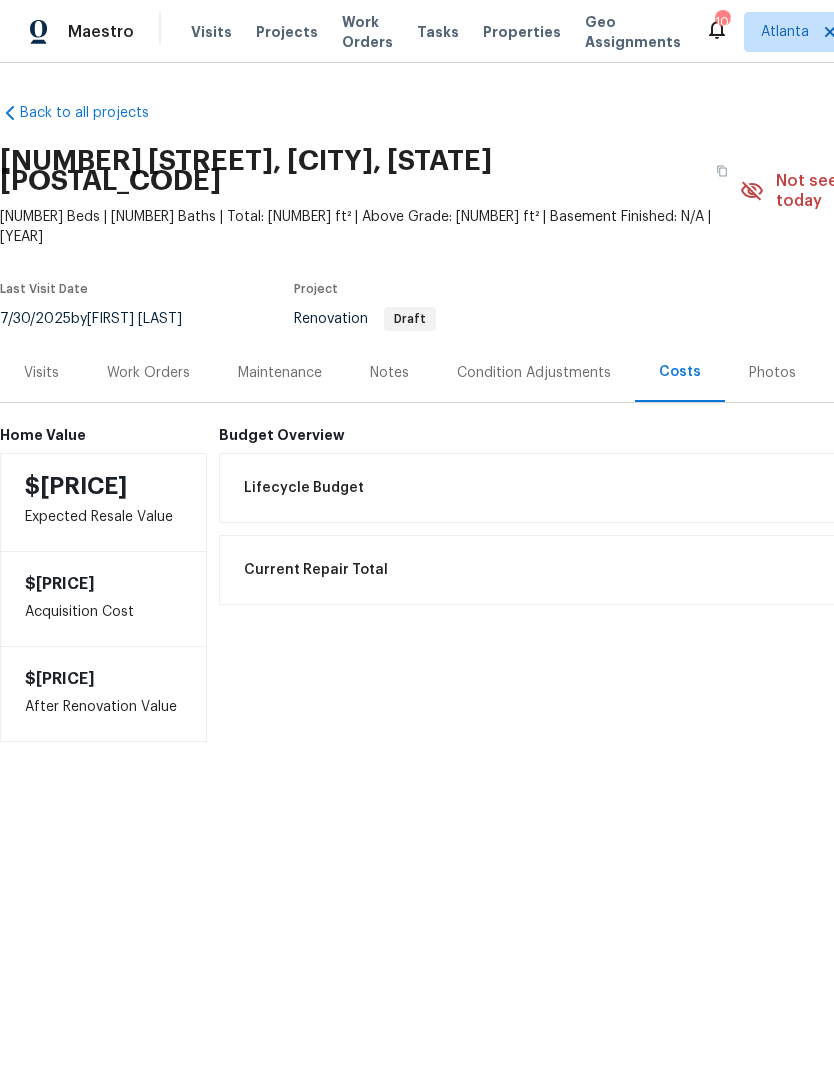click on "Work Orders" at bounding box center (148, 373) 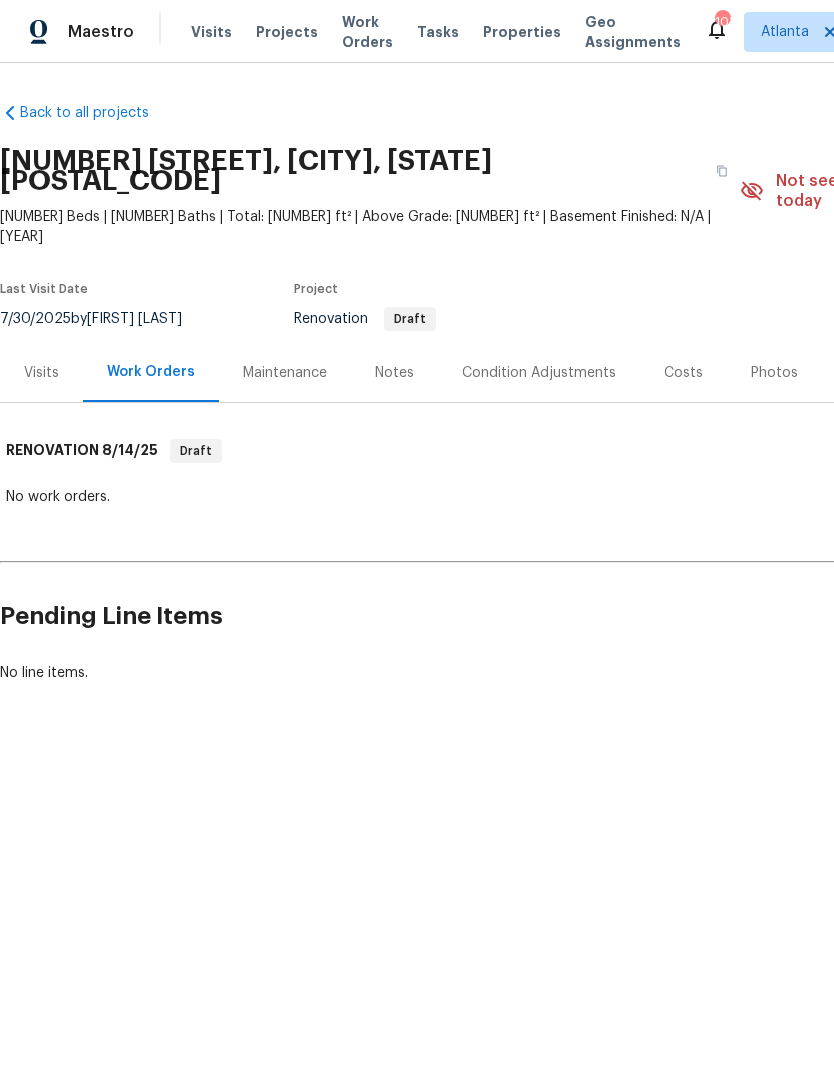 click on "Notes" at bounding box center (394, 372) 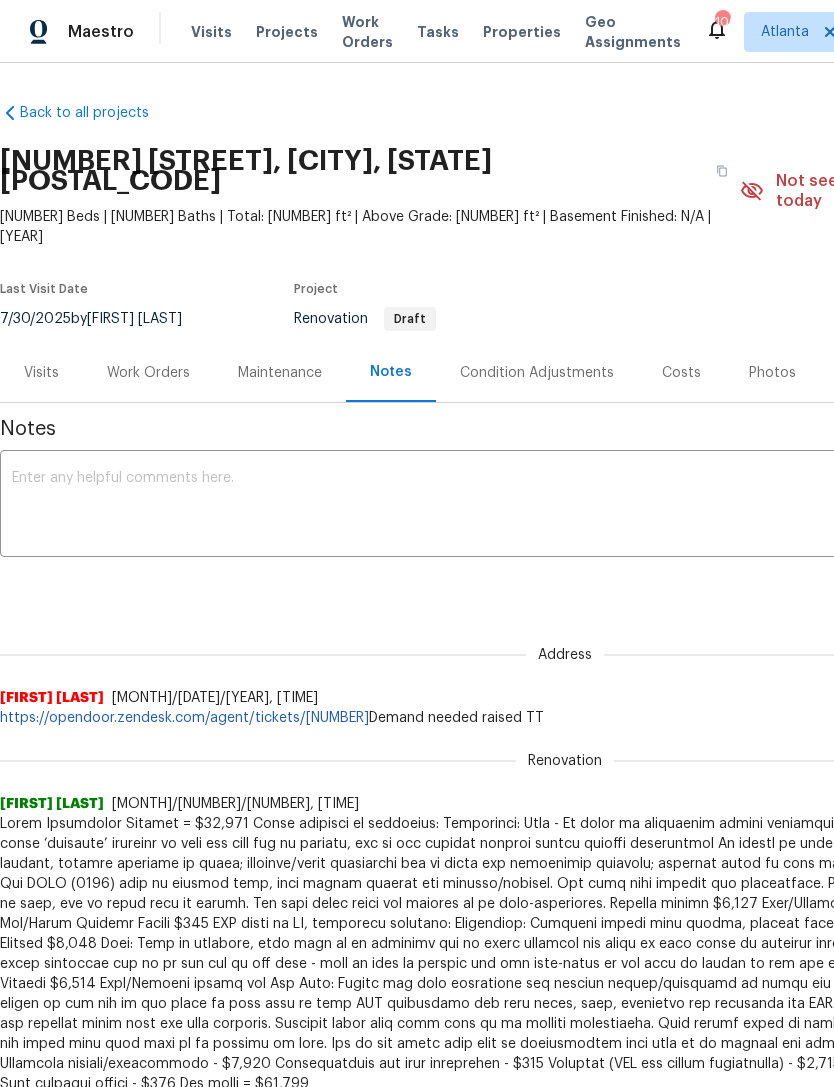 scroll, scrollTop: 0, scrollLeft: 0, axis: both 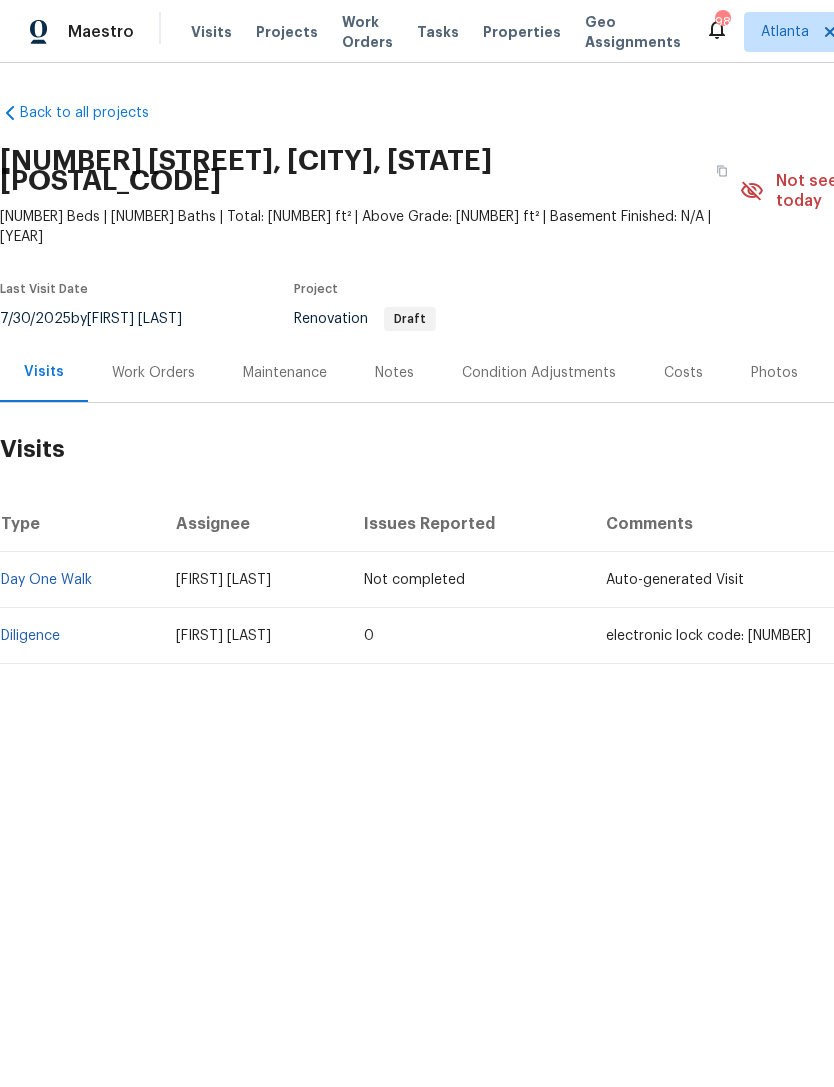 click on "Visits" at bounding box center [211, 32] 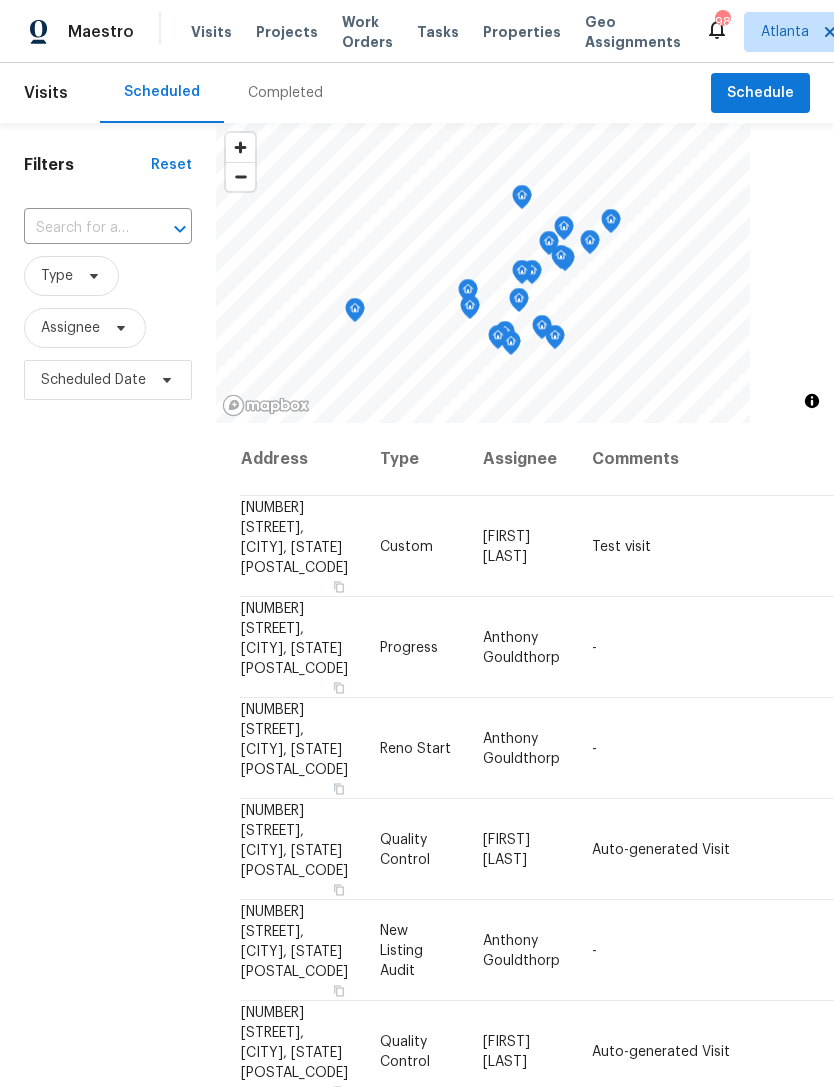 click at bounding box center [80, 228] 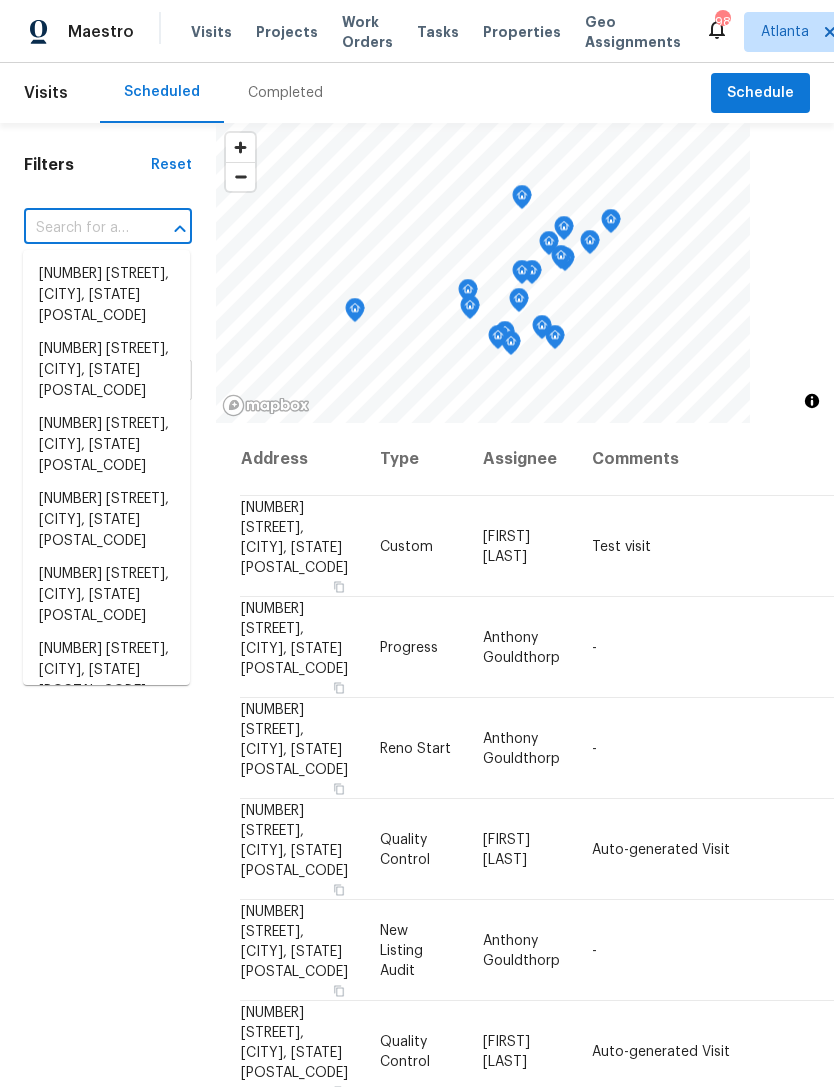 click at bounding box center [80, 228] 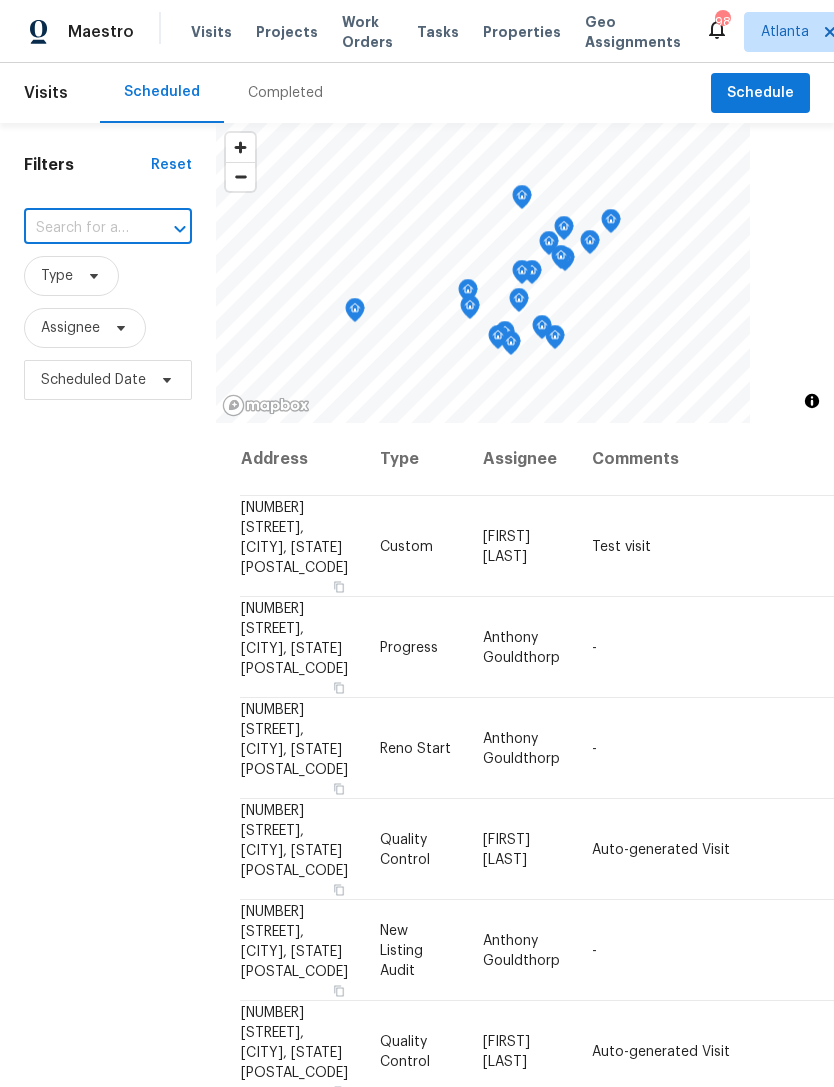 paste on "[NUMBER] [STREET] [UNIT], [CITY], [STATE] [POSTAL_CODE]" 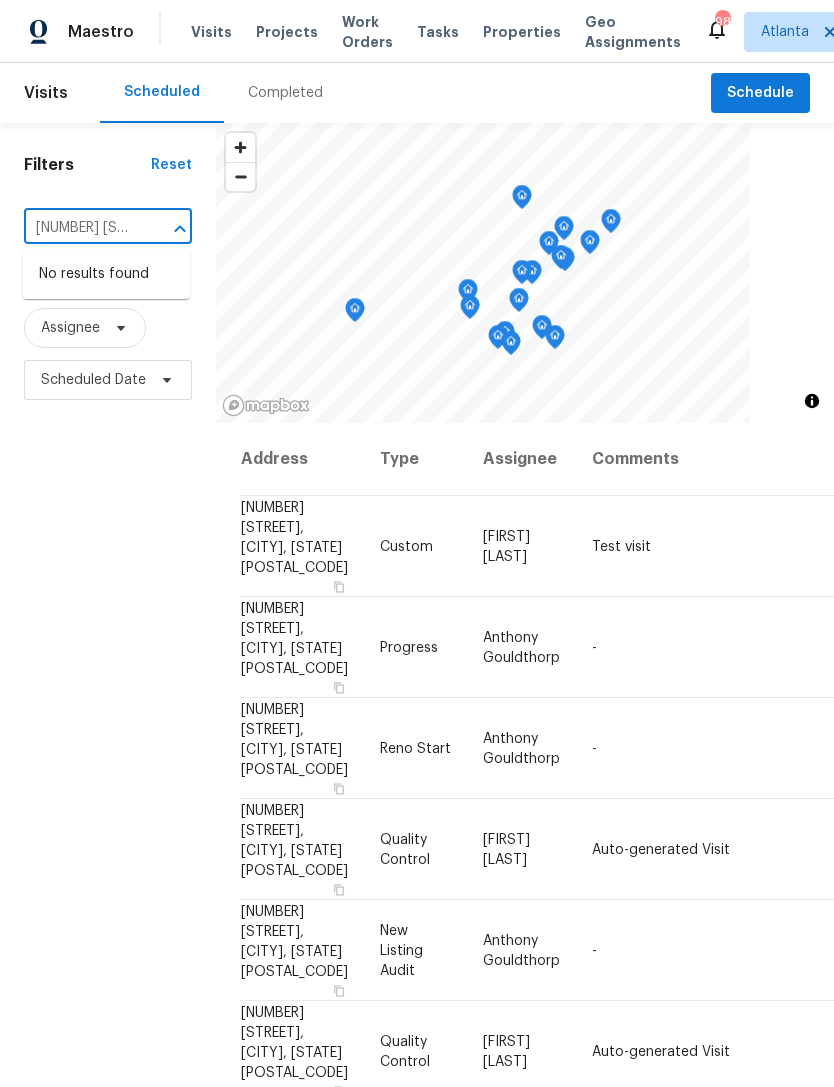 type on "[NUMBER] [STREET] [UNIT], [CITY], [STATE] [POSTAL_CODE]" 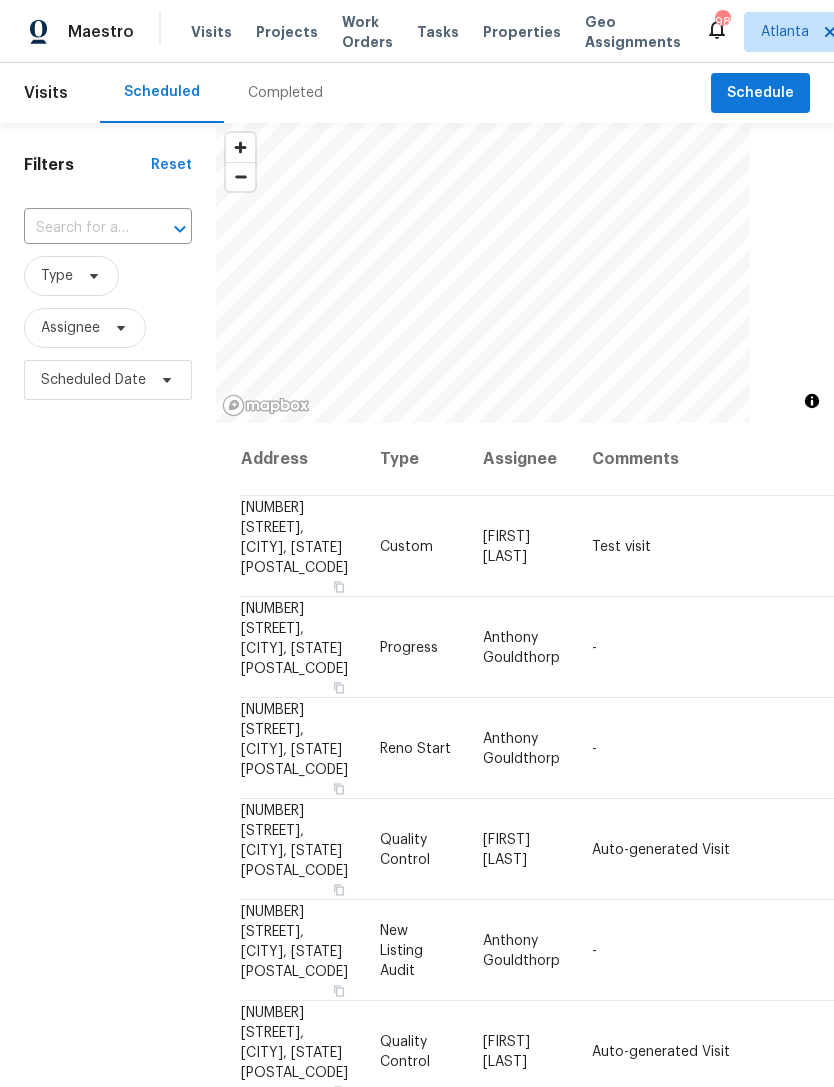 click at bounding box center (80, 228) 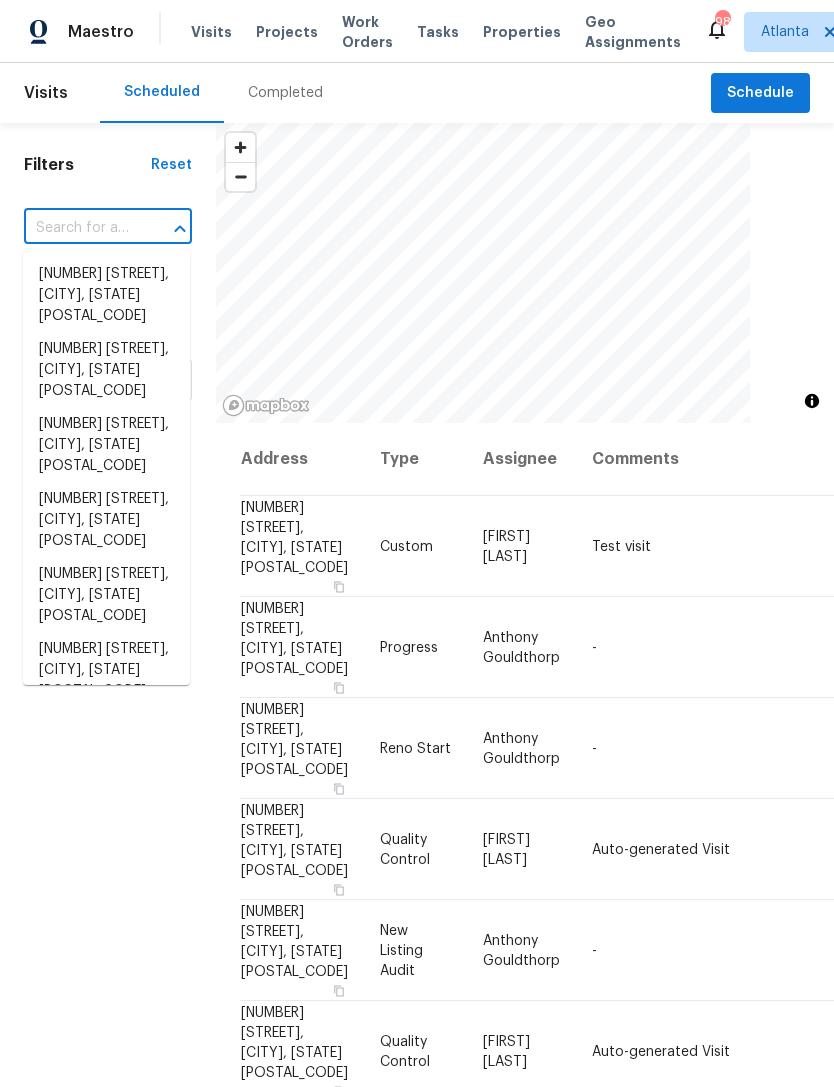 click at bounding box center [80, 228] 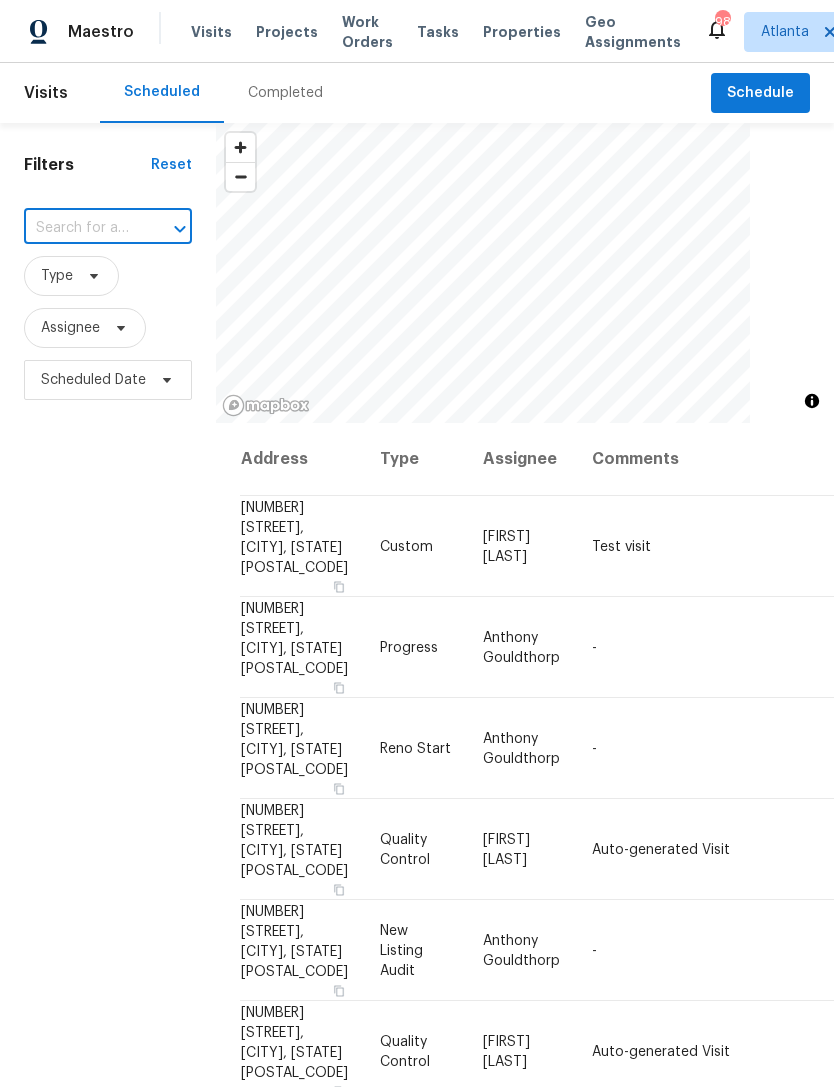 paste on "[NUMBER] [STREET] [UNIT], [CITY], [STATE] [POSTAL_CODE]" 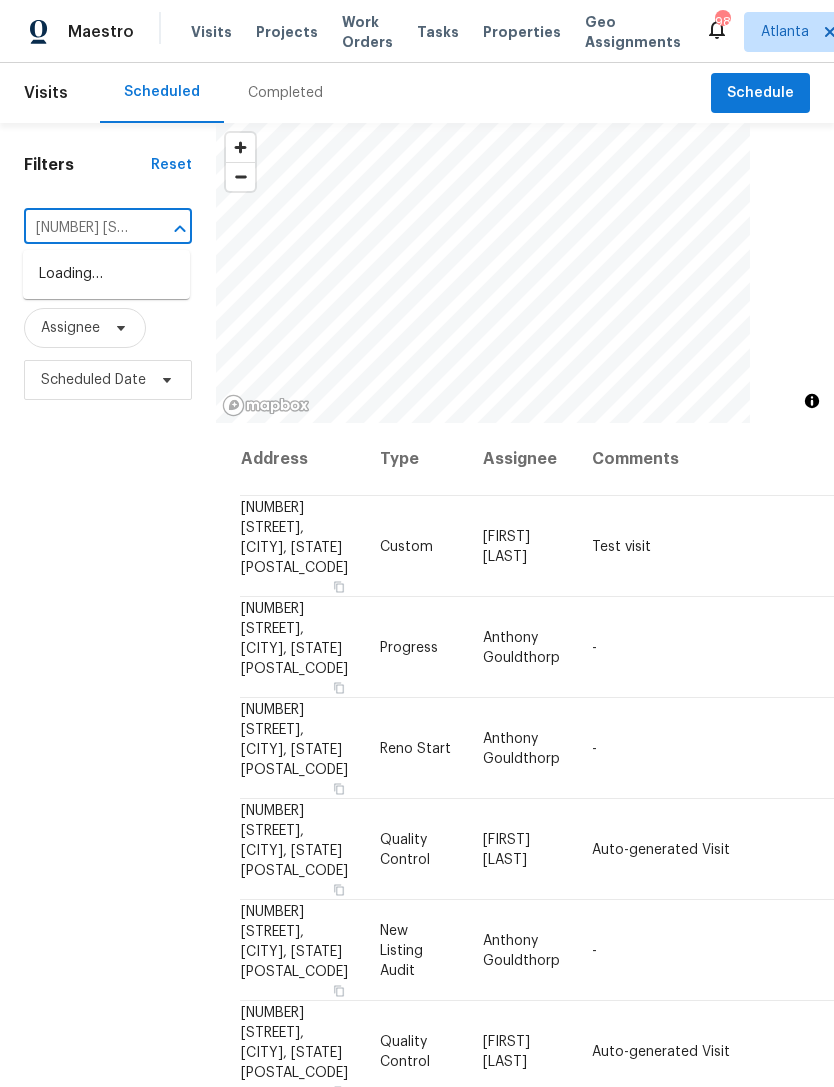 type on "[NUMBER] [STREET] [DIRECTION]" 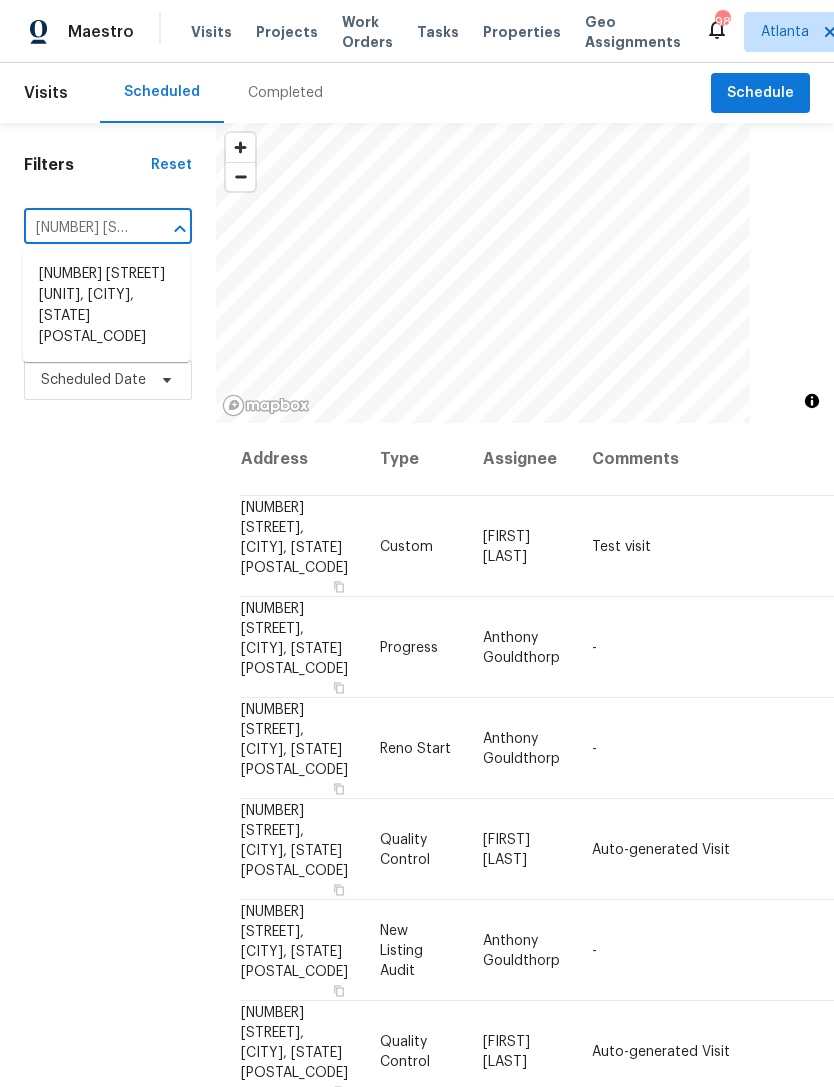 click on "[NUMBER] [STREET] [UNIT], [CITY], [STATE] [POSTAL_CODE]" at bounding box center (106, 306) 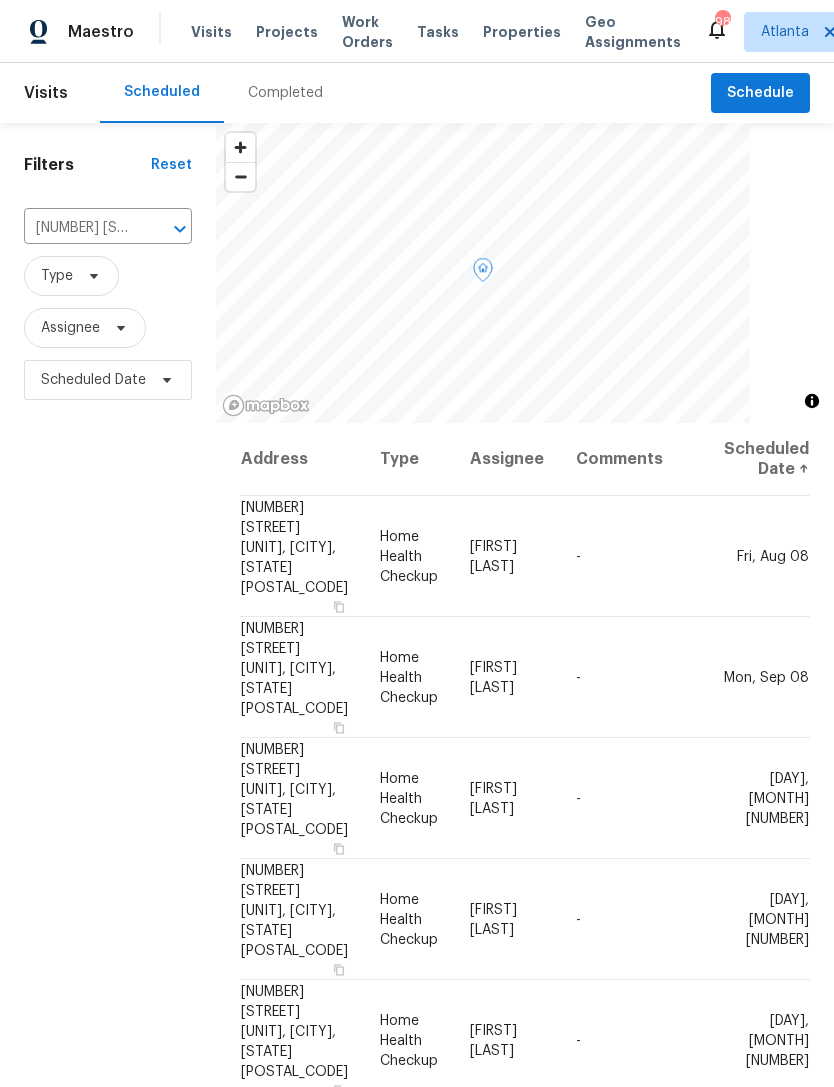 click 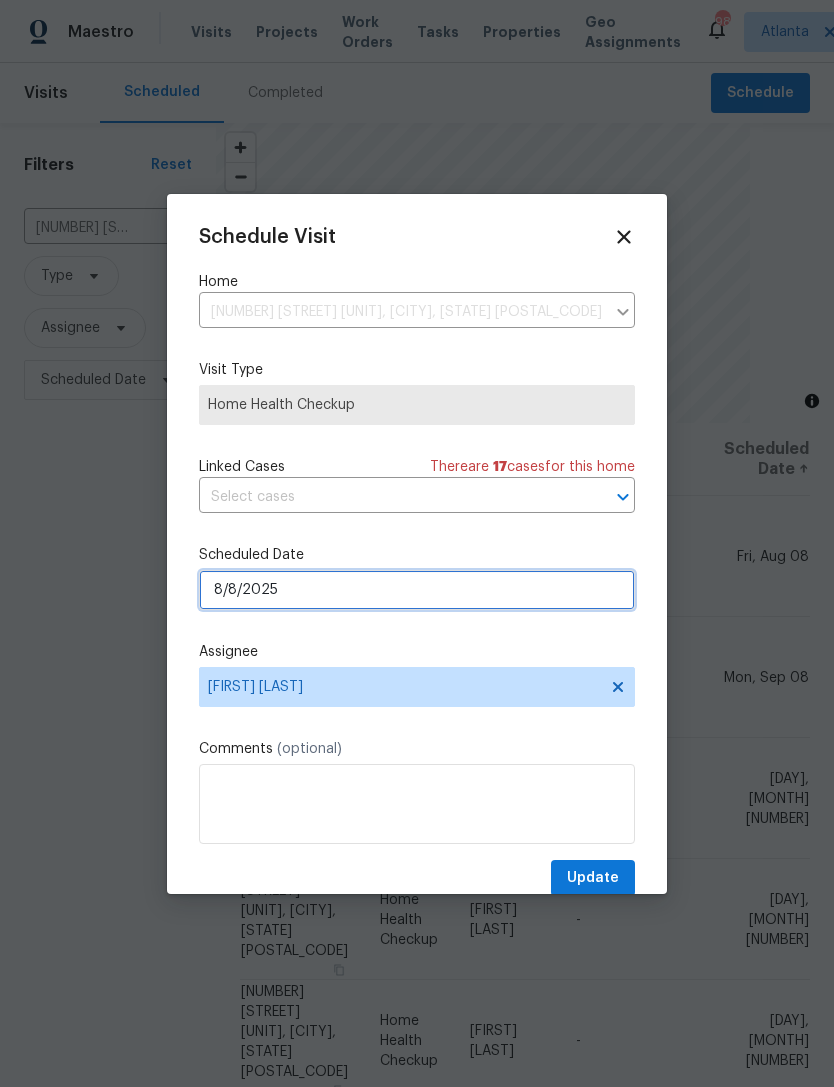 click on "8/8/2025" at bounding box center (417, 590) 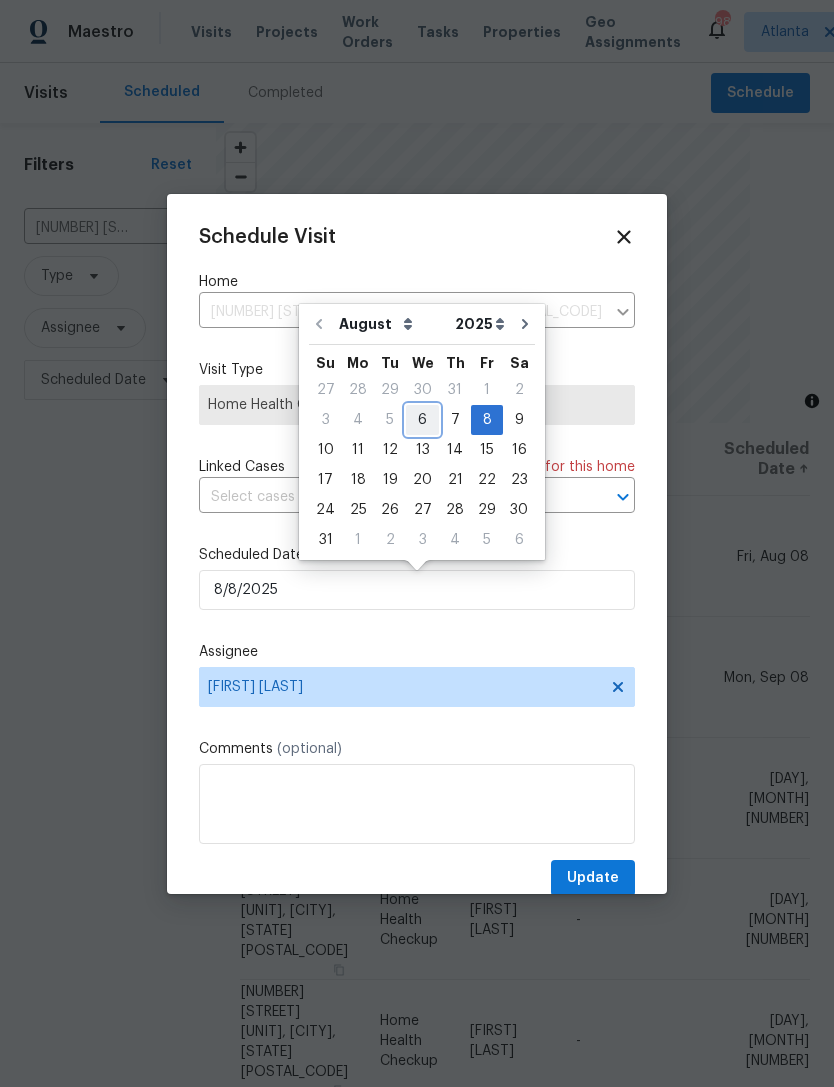 click on "6" at bounding box center (422, 420) 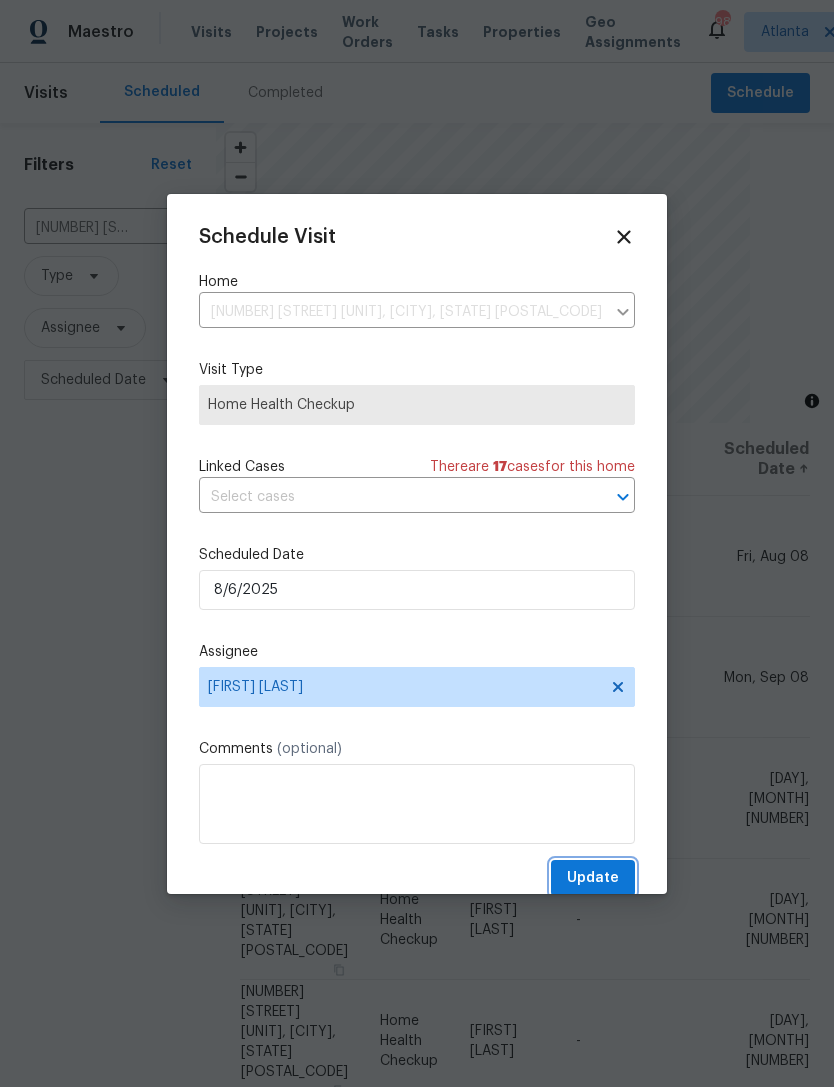 click on "Update" at bounding box center (593, 878) 